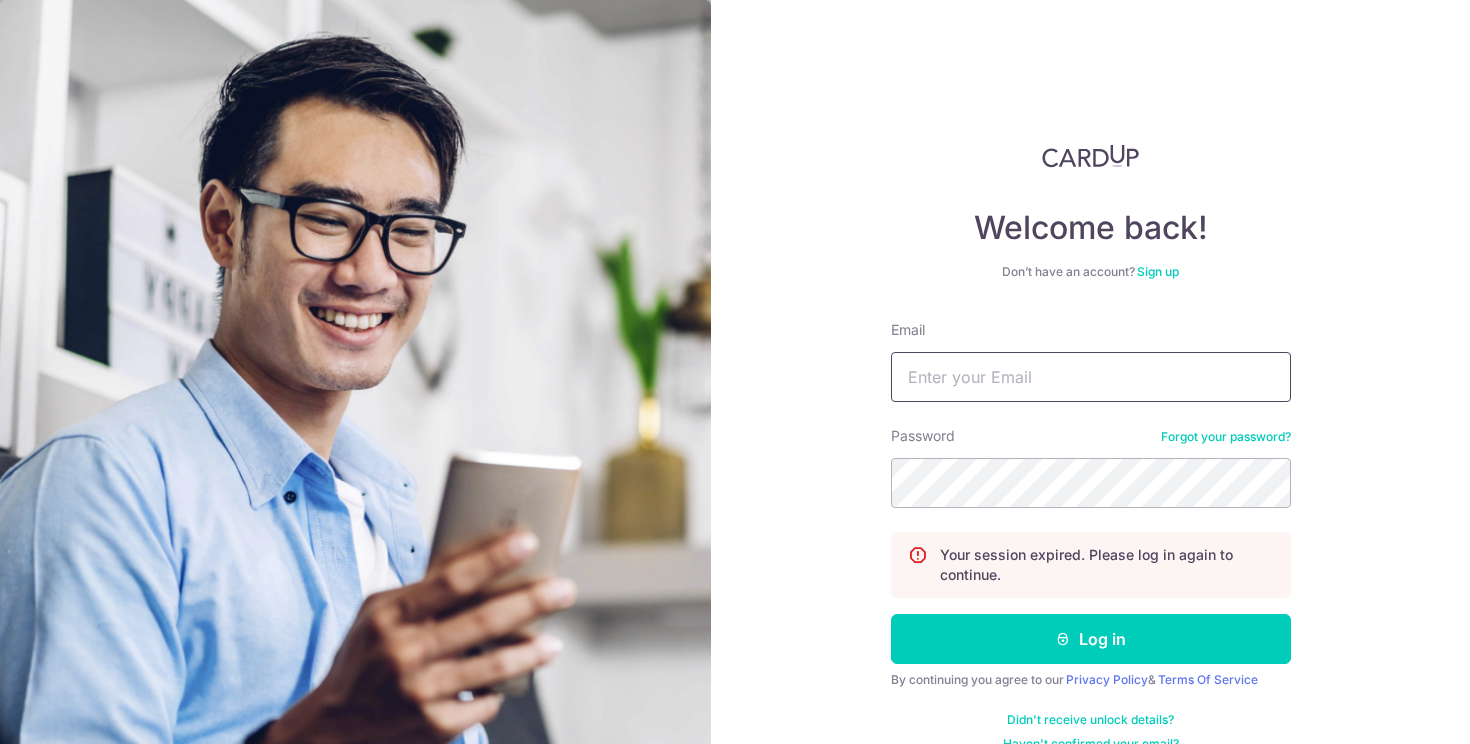 scroll, scrollTop: 0, scrollLeft: 0, axis: both 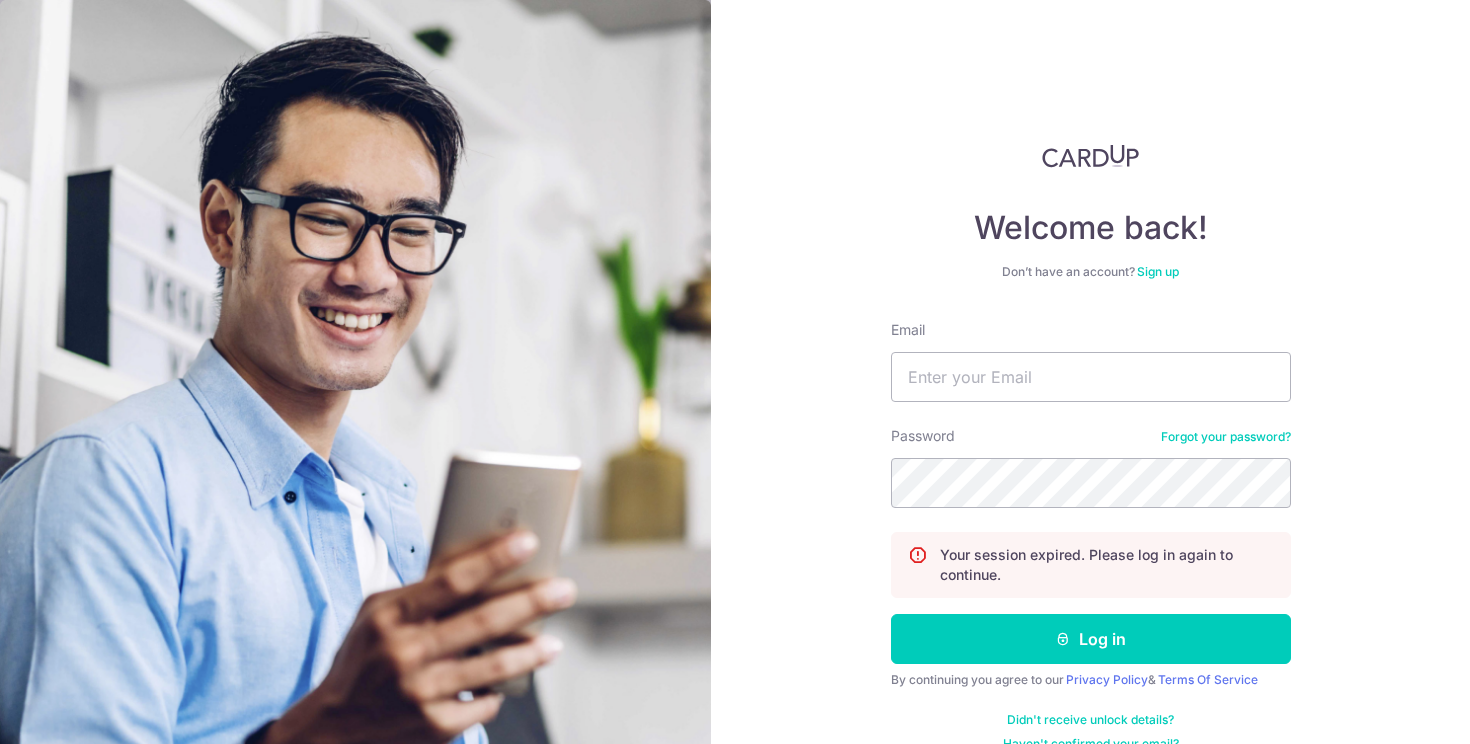 click on "Welcome back!
Don’t have an account?  Sign up
Email
Password
Forgot your password?
Your session expired. Please log in again to continue.
Log in
By continuing you agree to our
Privacy Policy
&  Terms Of Service
Didn't receive unlock details?
Haven't confirmed your email?" at bounding box center (1091, 448) 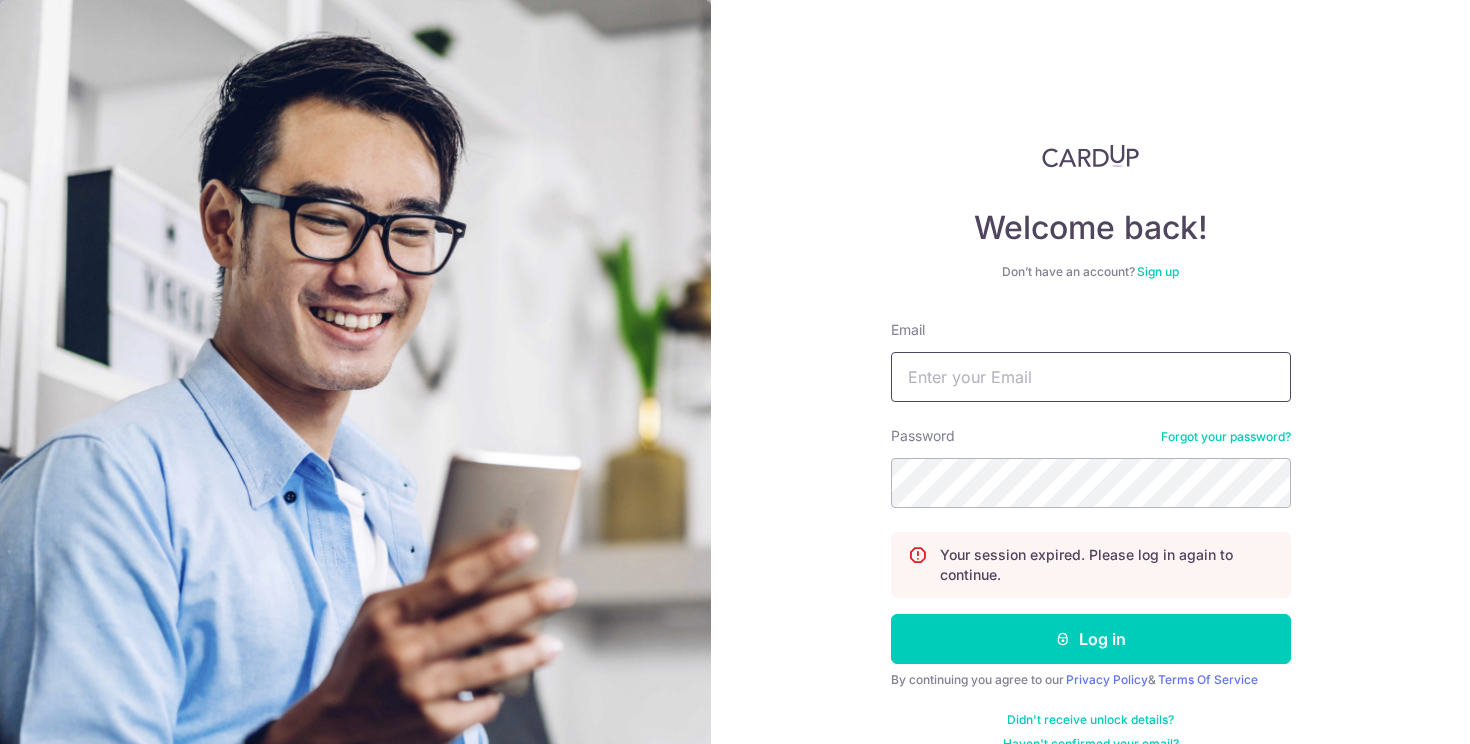 click on "Email" at bounding box center [1091, 377] 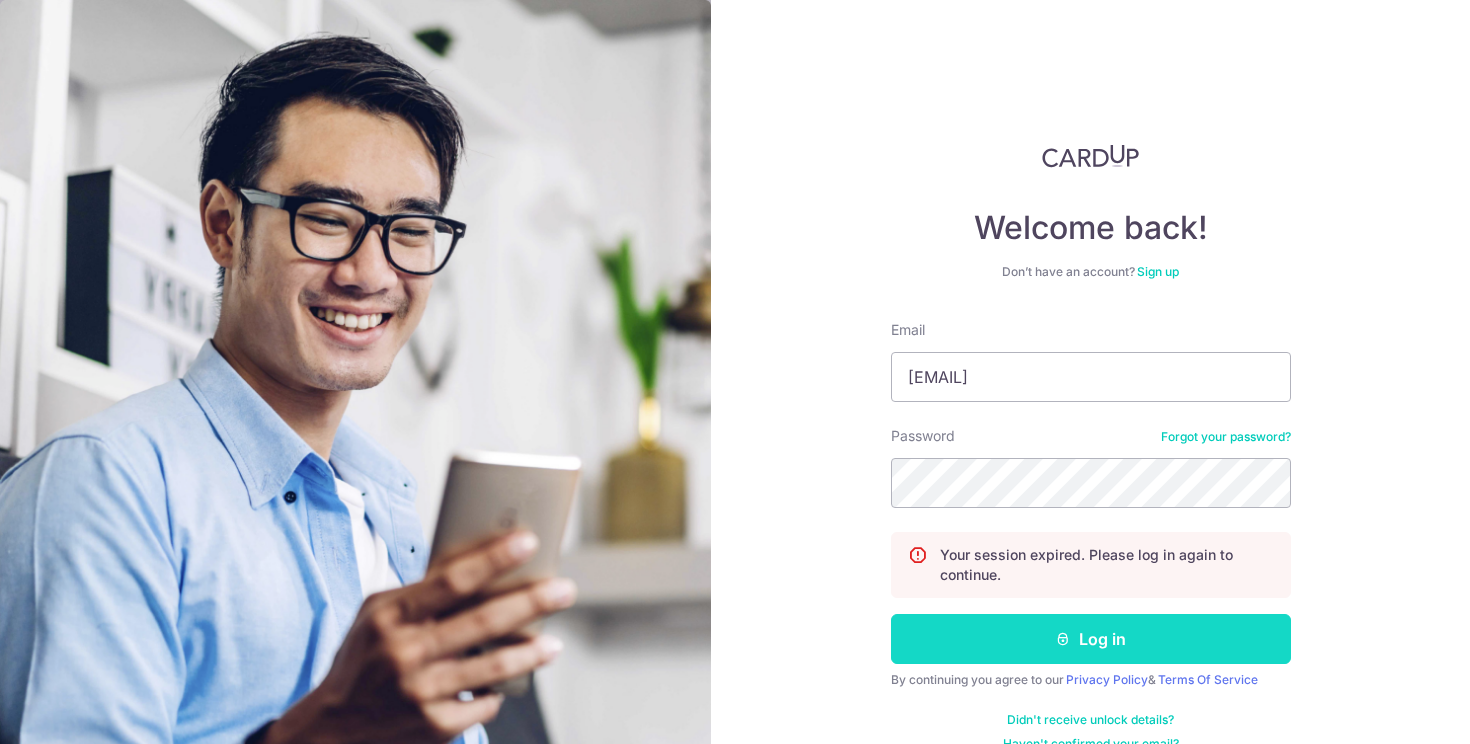 click on "Log in" at bounding box center [1091, 639] 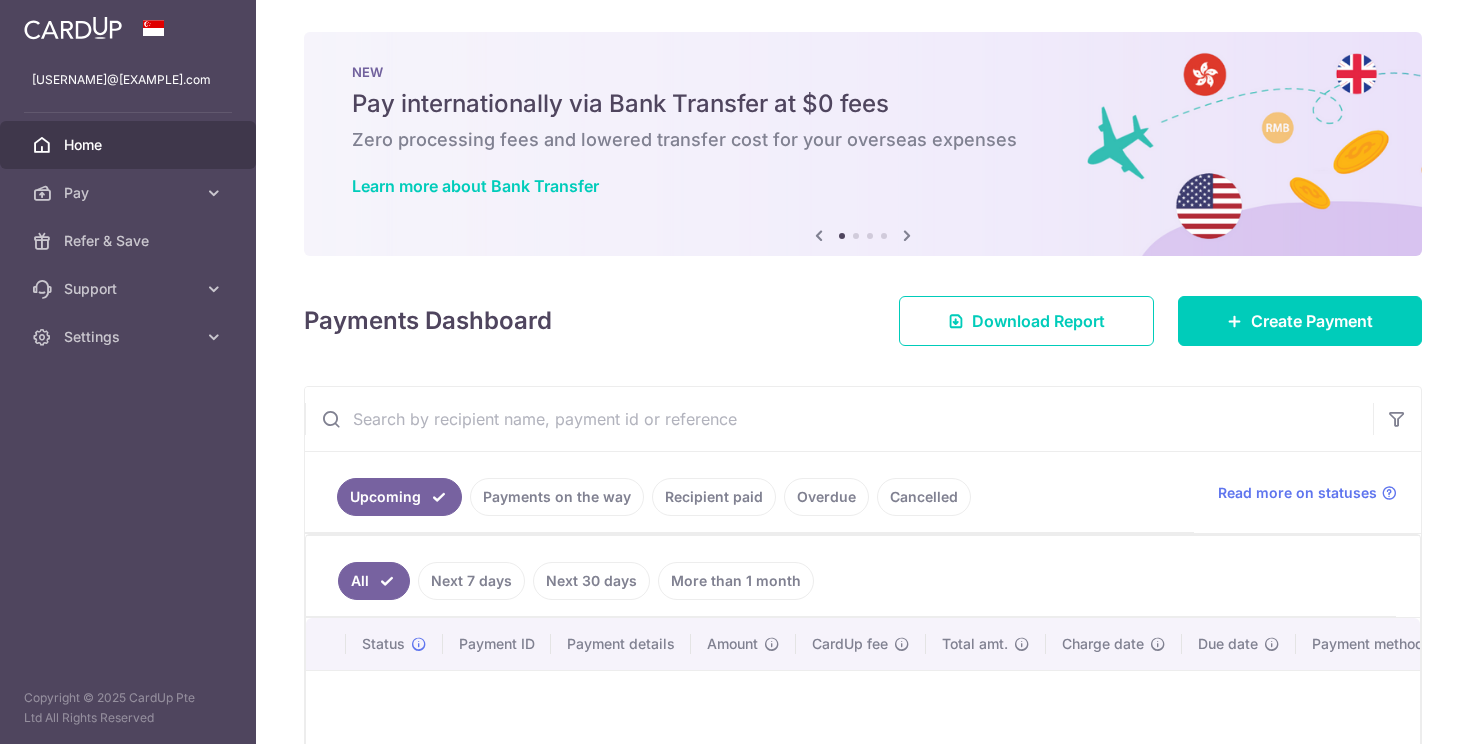 scroll, scrollTop: 0, scrollLeft: 0, axis: both 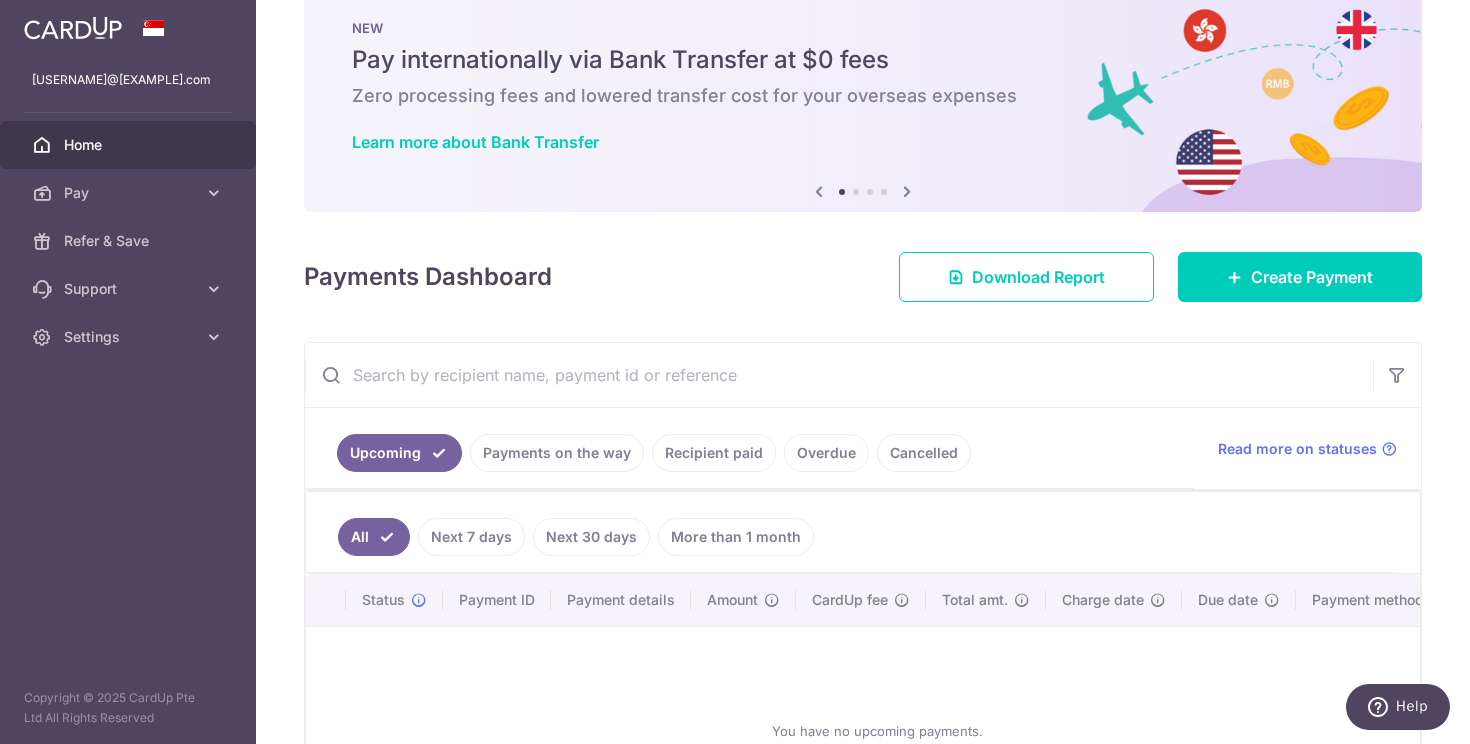 click on "Cancelled" at bounding box center (924, 453) 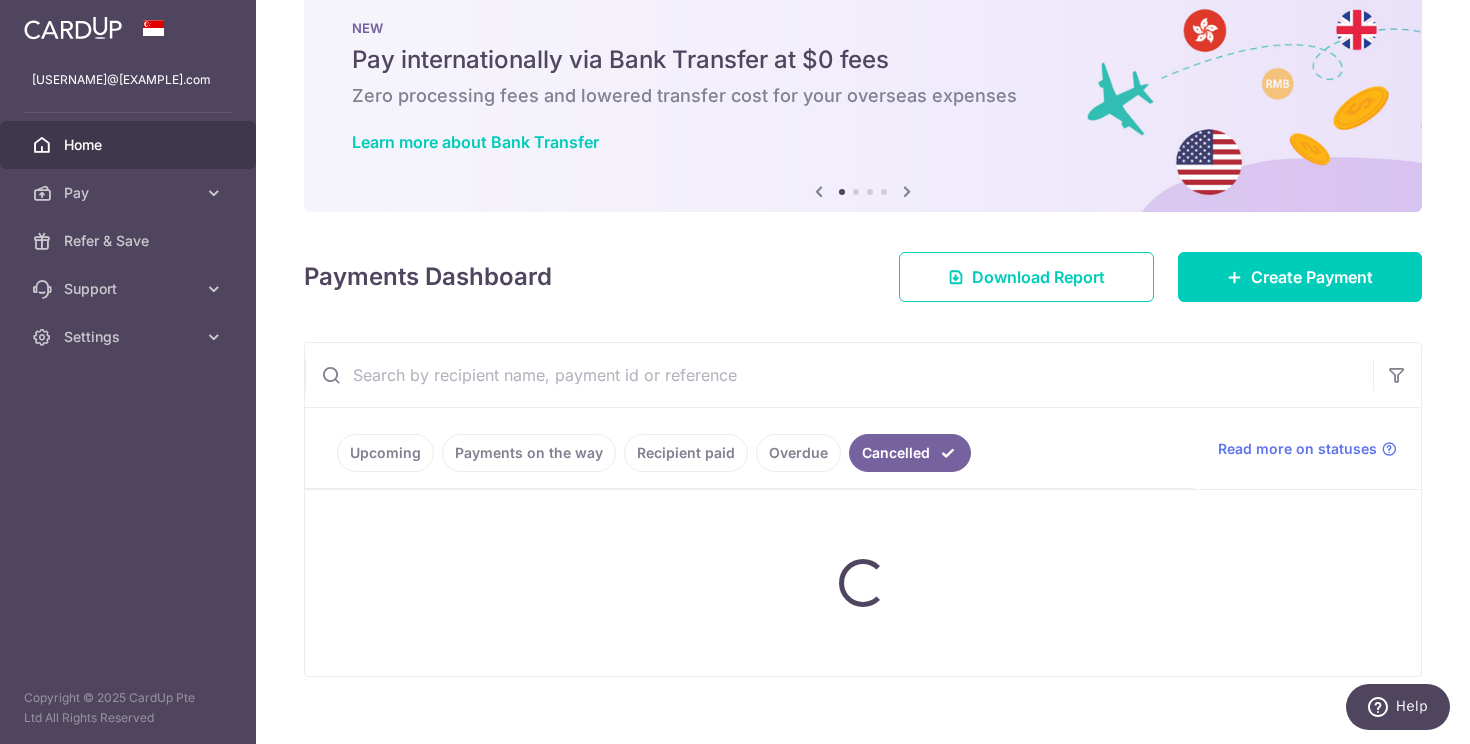 scroll, scrollTop: 12, scrollLeft: 0, axis: vertical 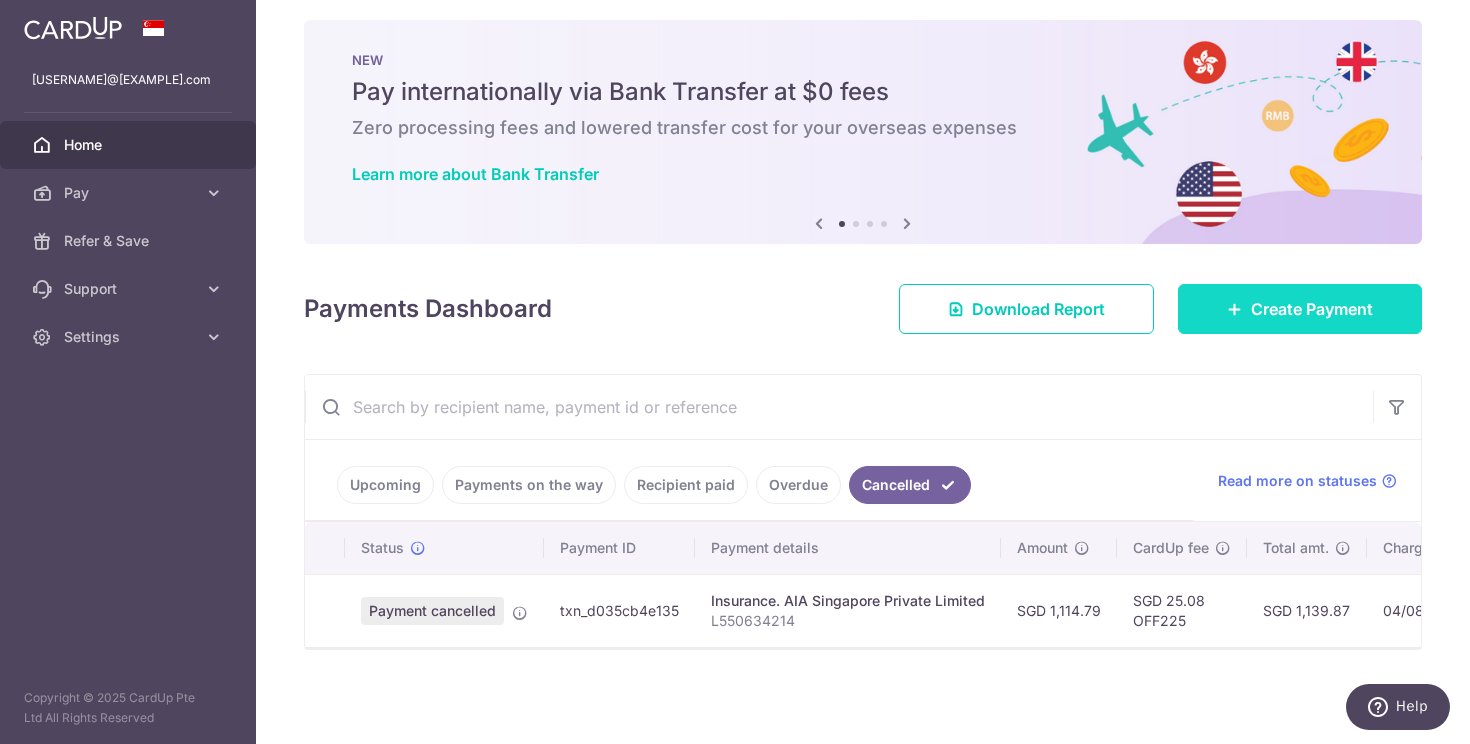 click on "Create Payment" at bounding box center (1312, 309) 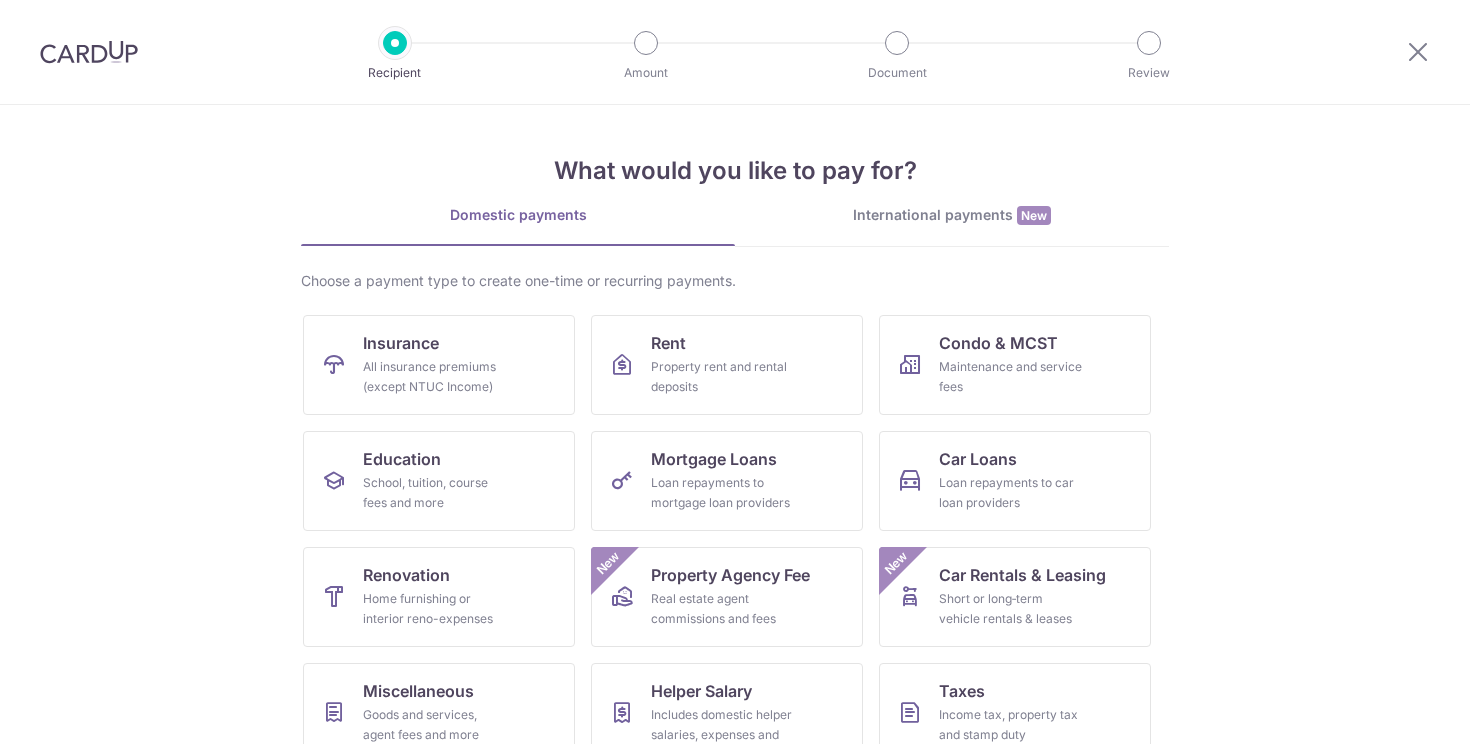 scroll, scrollTop: 0, scrollLeft: 0, axis: both 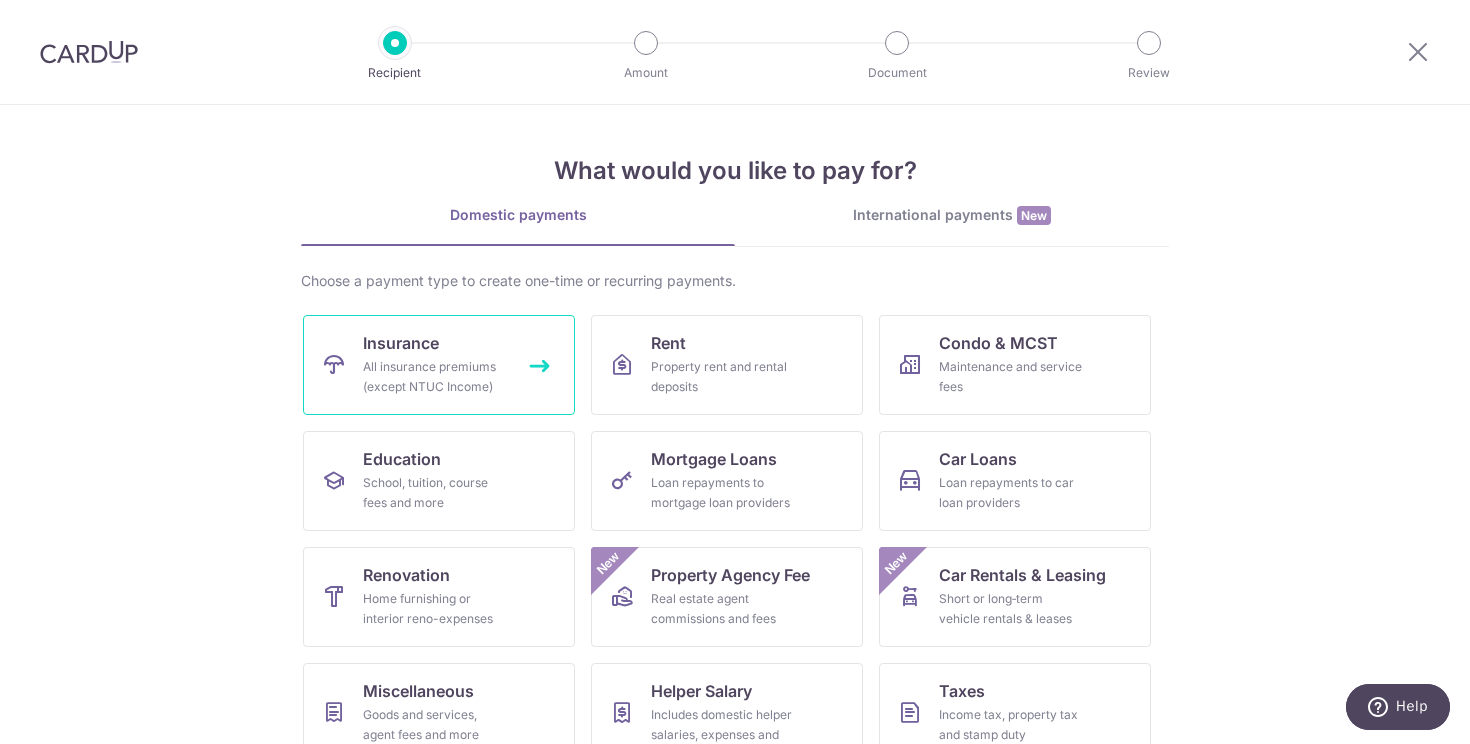 click on "Insurance All insurance premiums (except NTUC Income)" at bounding box center (439, 365) 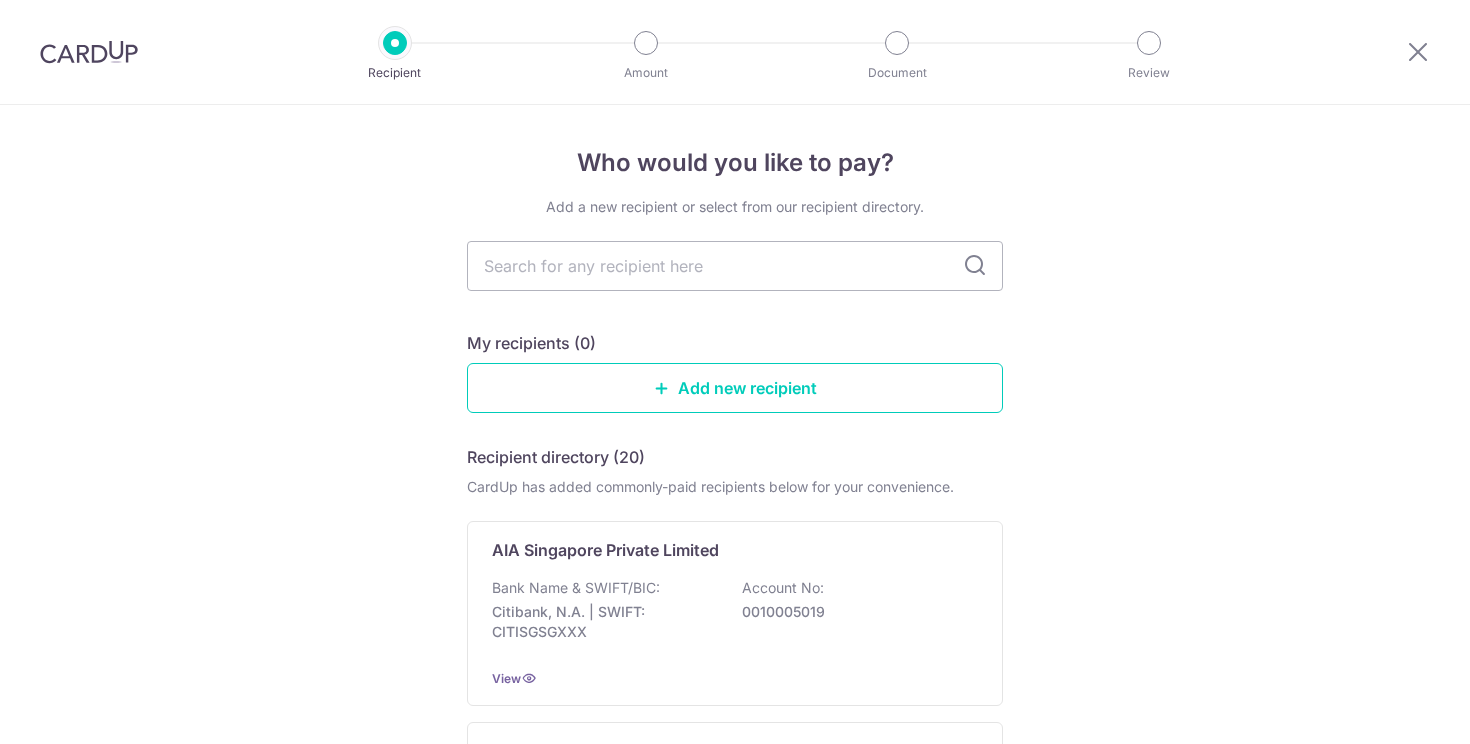 scroll, scrollTop: 0, scrollLeft: 0, axis: both 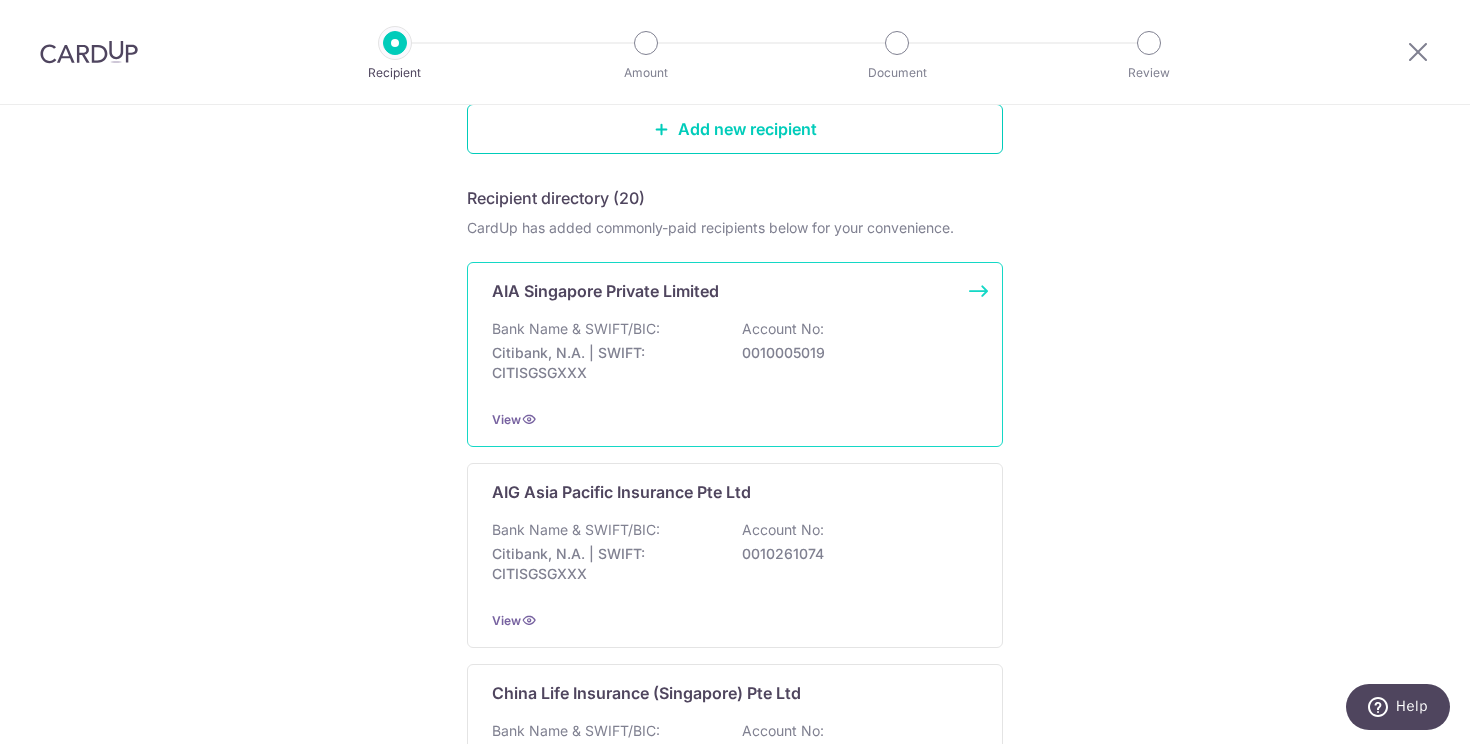 click on "Citibank, N.A. | SWIFT: CITISGSGXXX" at bounding box center [604, 363] 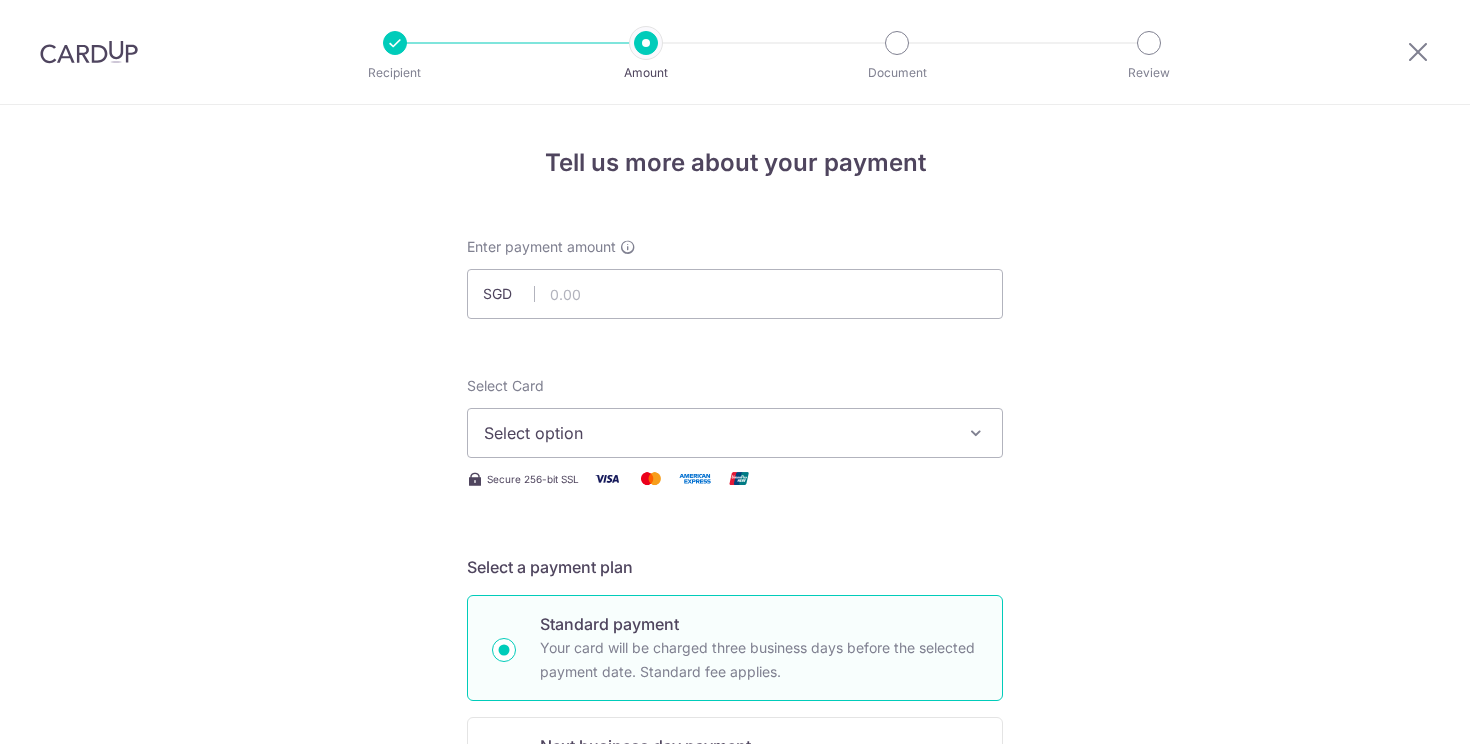 scroll, scrollTop: 0, scrollLeft: 0, axis: both 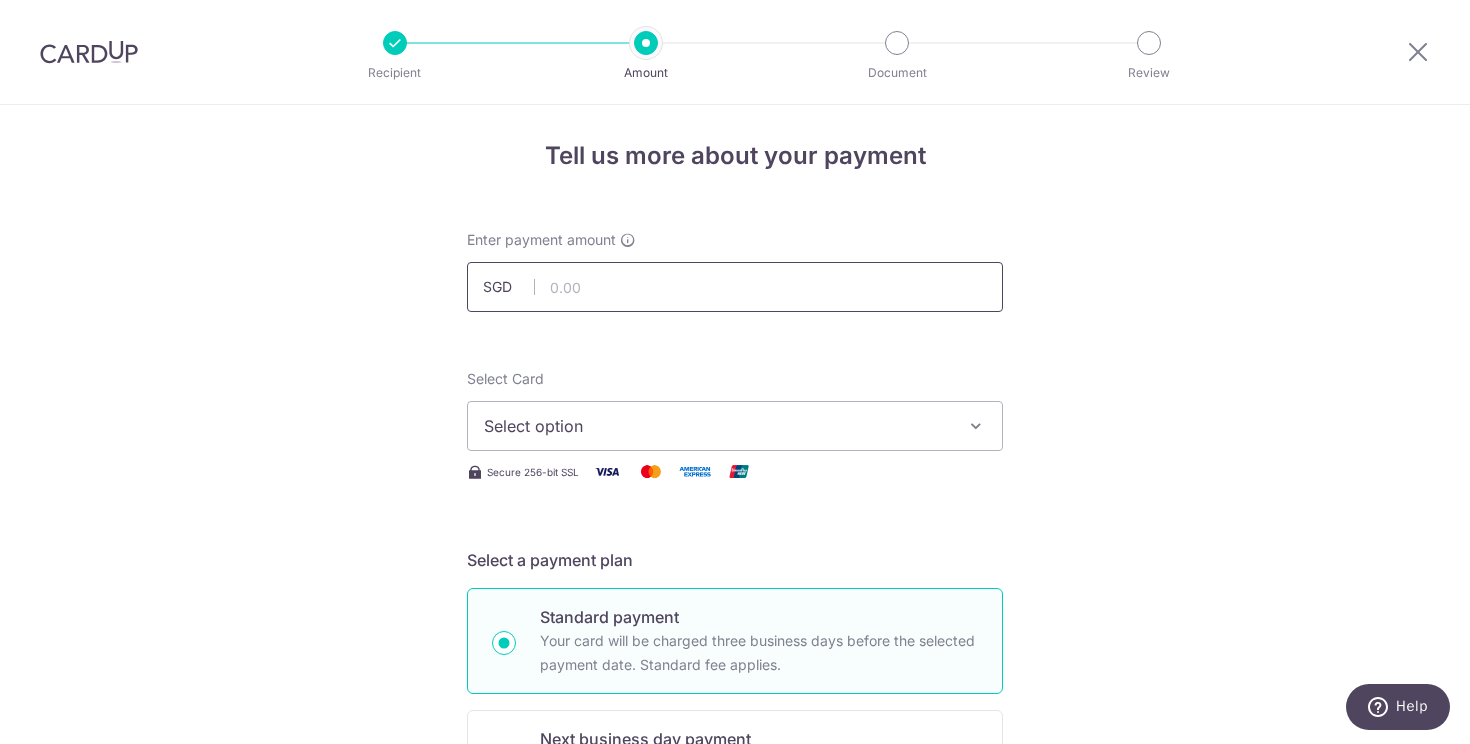 click at bounding box center [735, 287] 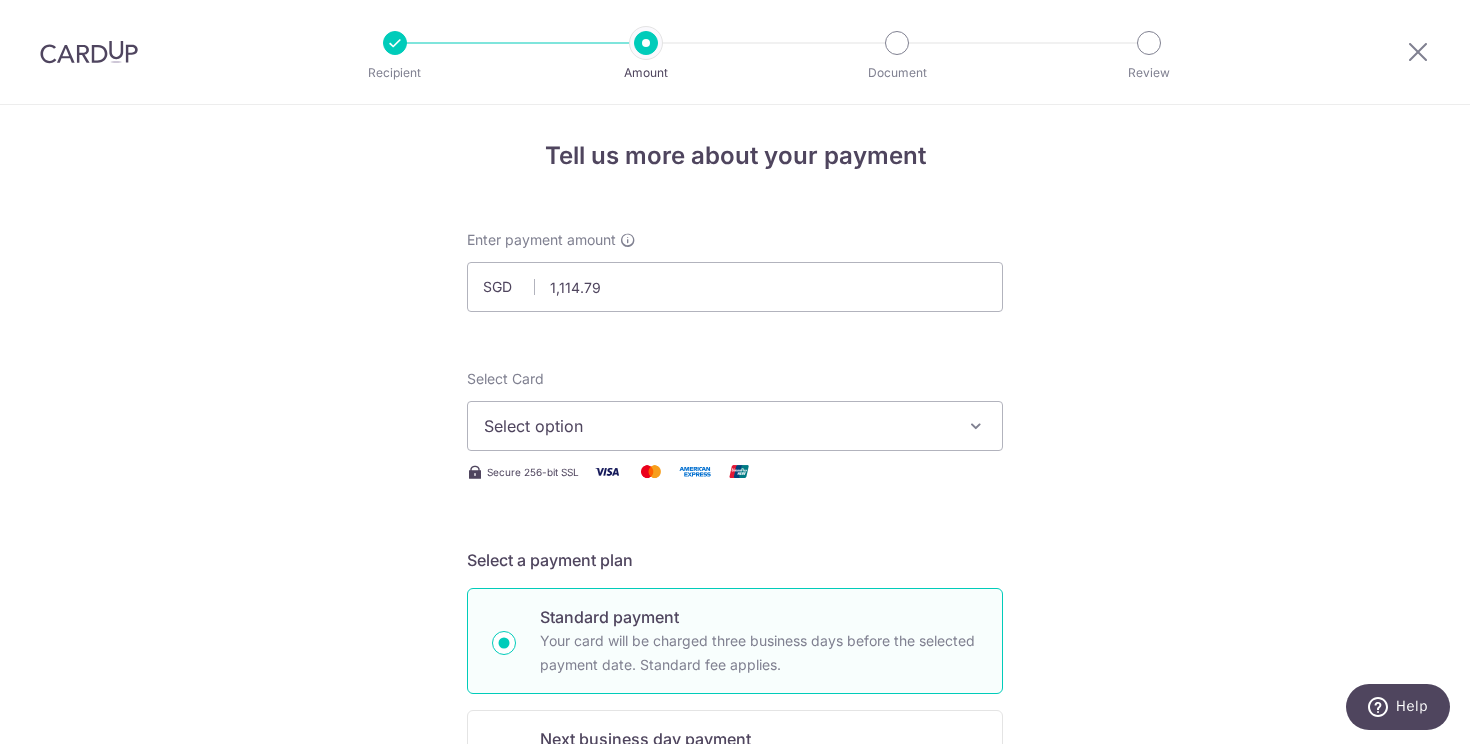 type on "1,114.79" 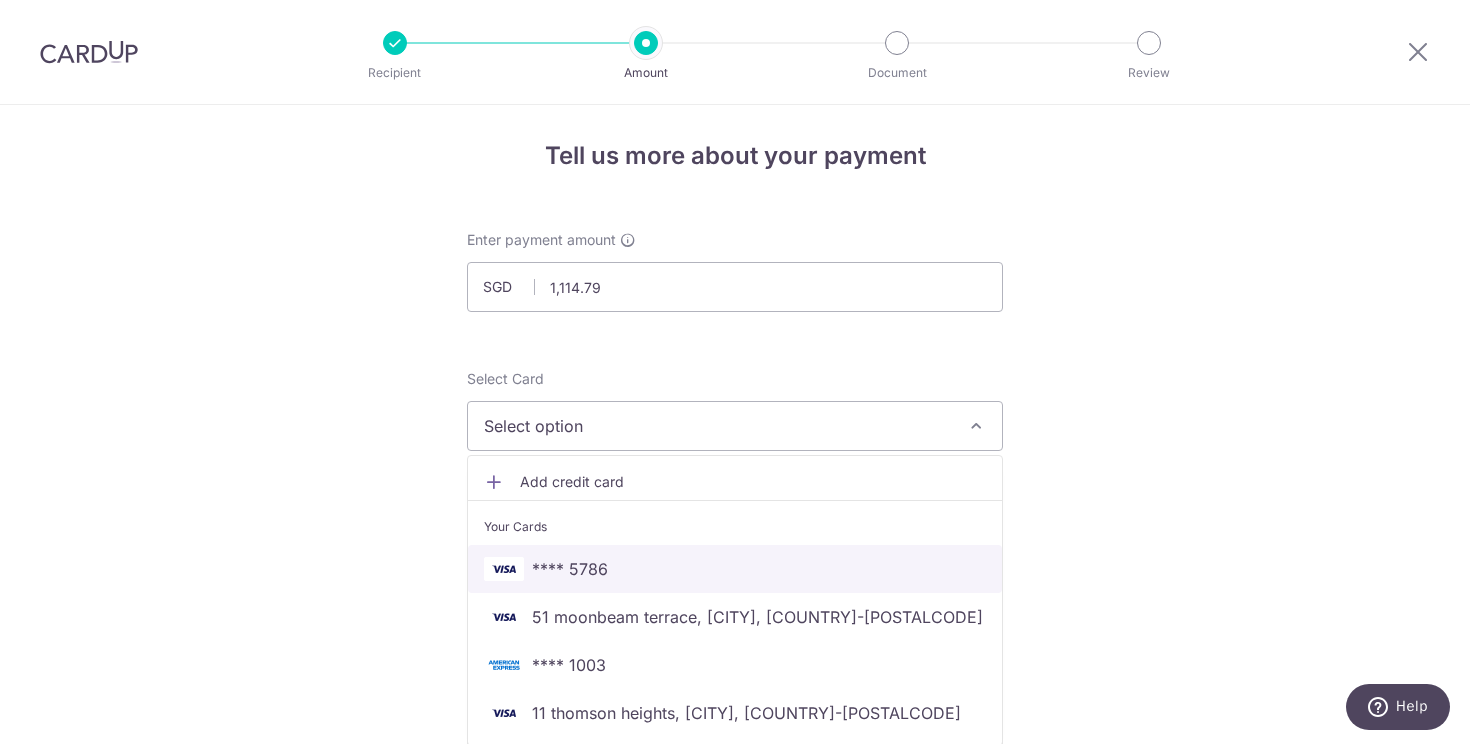 scroll, scrollTop: 140, scrollLeft: 0, axis: vertical 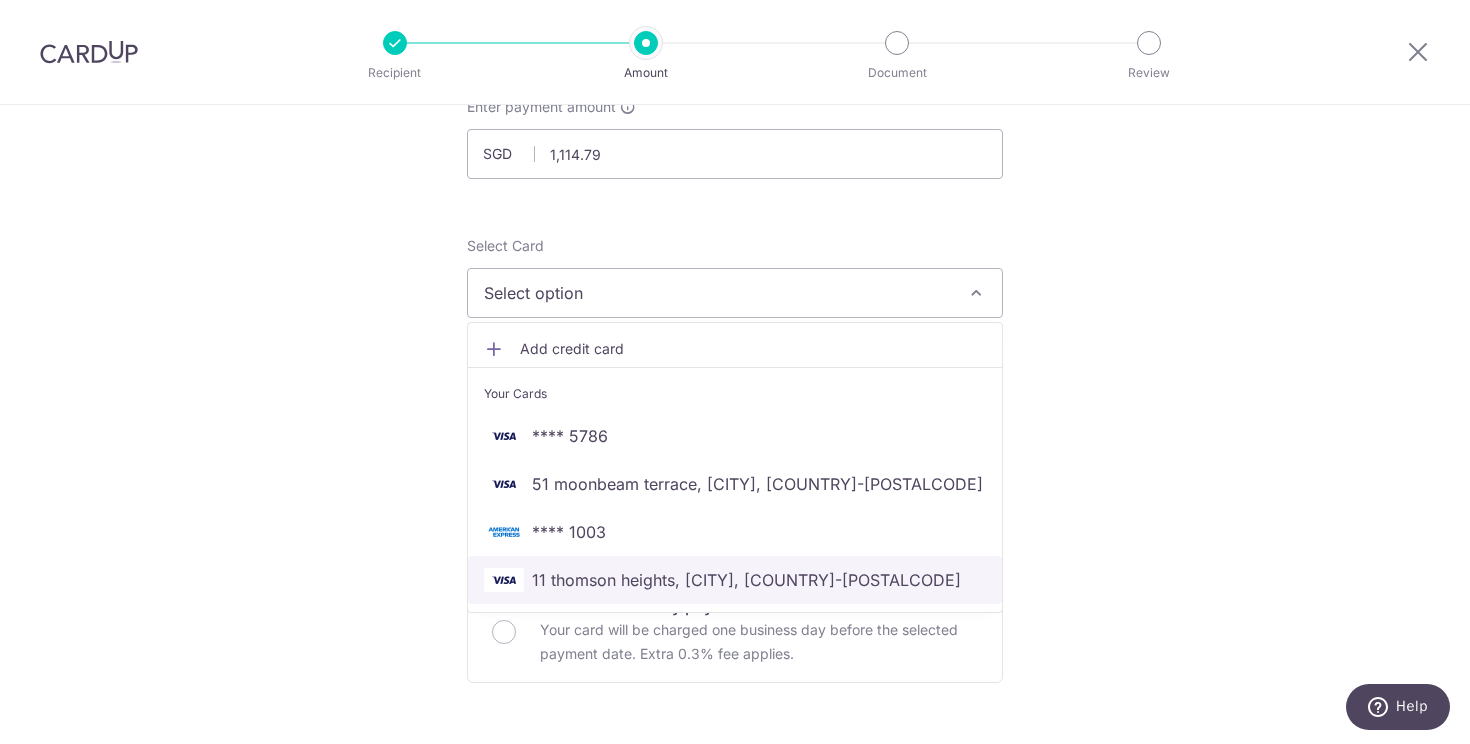 click on "11 thomson heights, [CITY], [COUNTRY]-[POSTALCODE]" at bounding box center [735, 580] 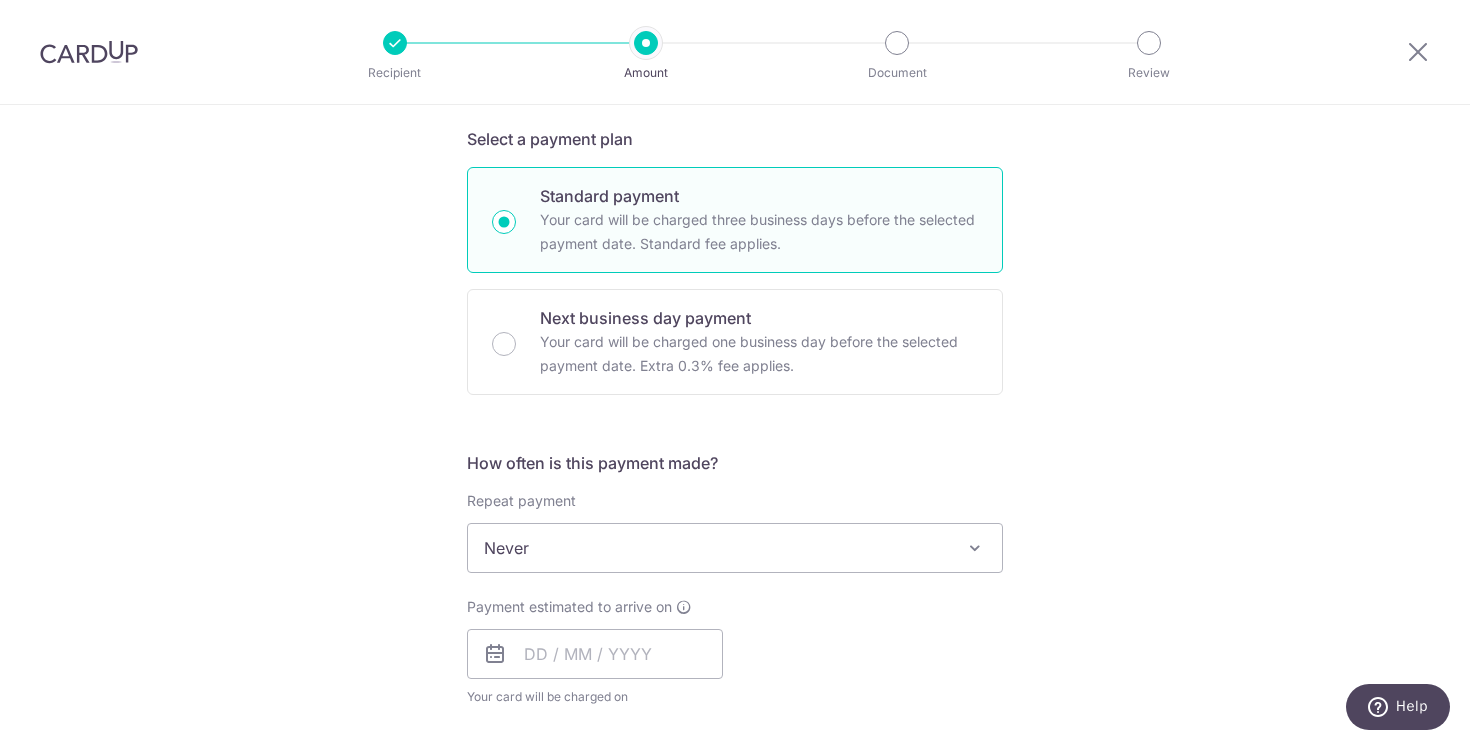scroll, scrollTop: 444, scrollLeft: 0, axis: vertical 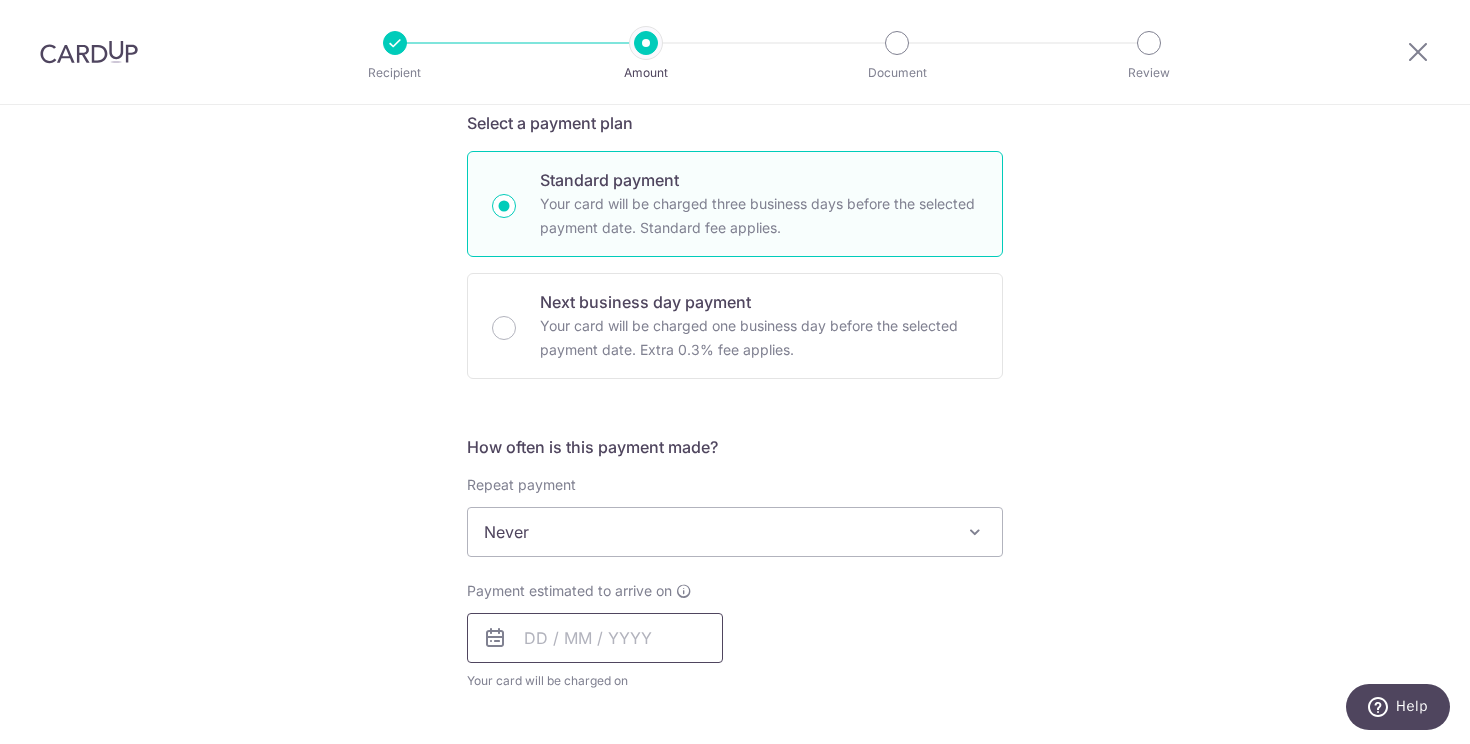 click at bounding box center [595, 638] 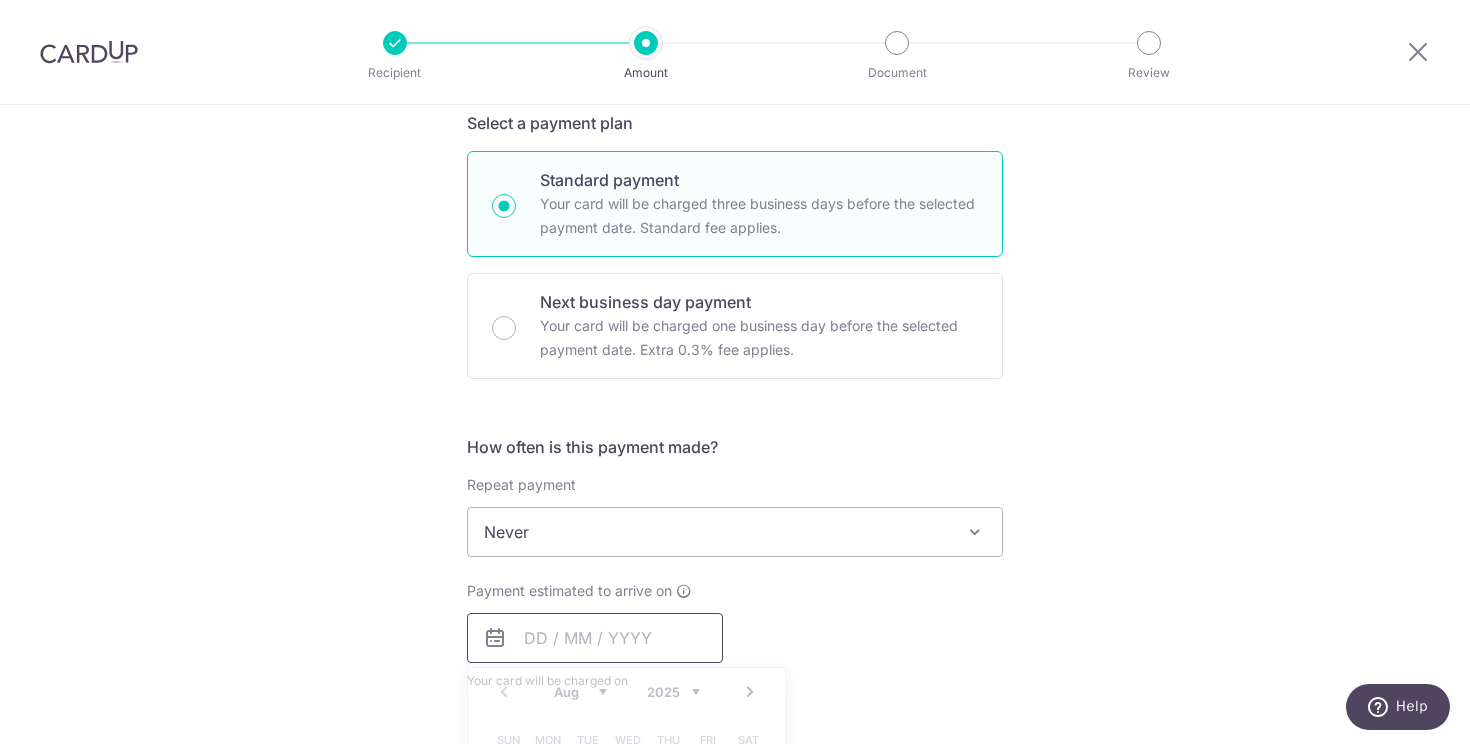 click at bounding box center (595, 638) 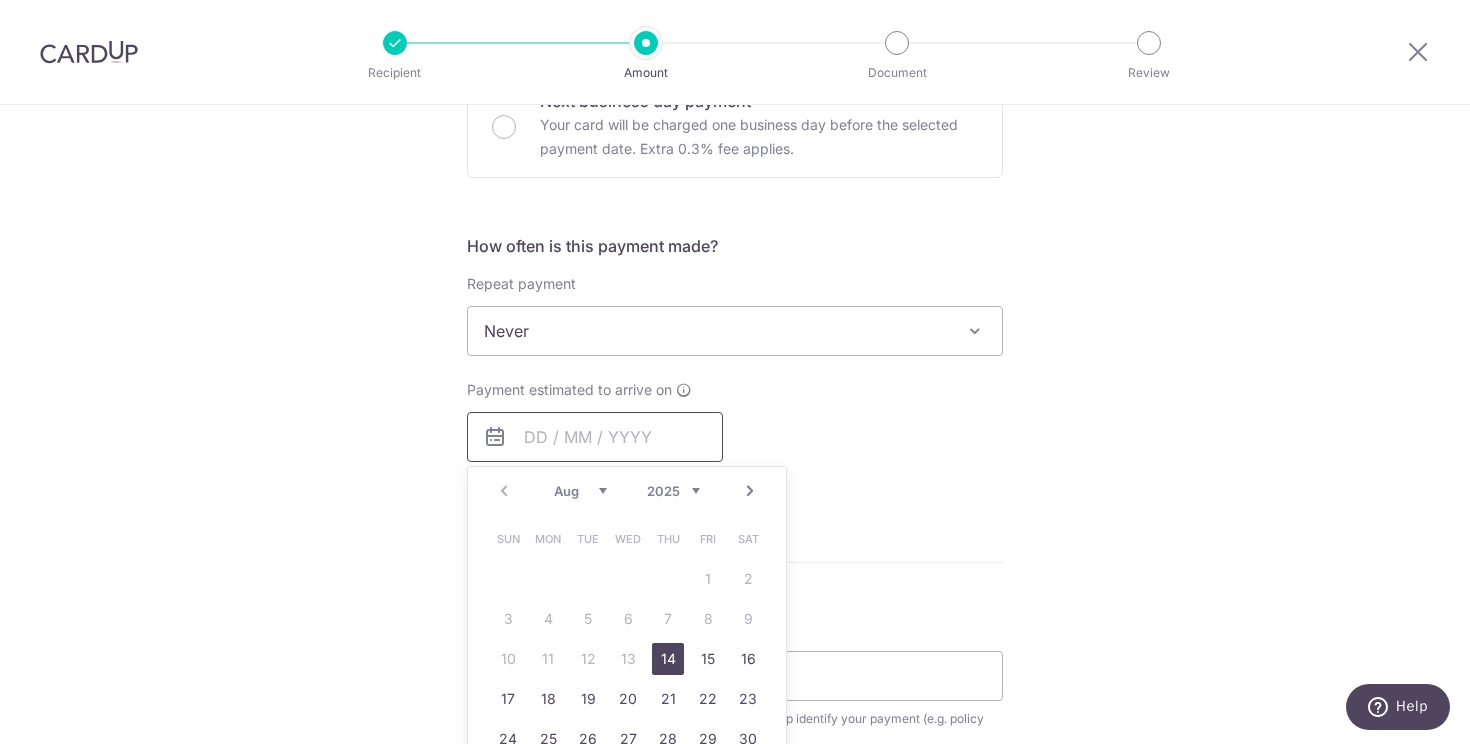 scroll, scrollTop: 647, scrollLeft: 0, axis: vertical 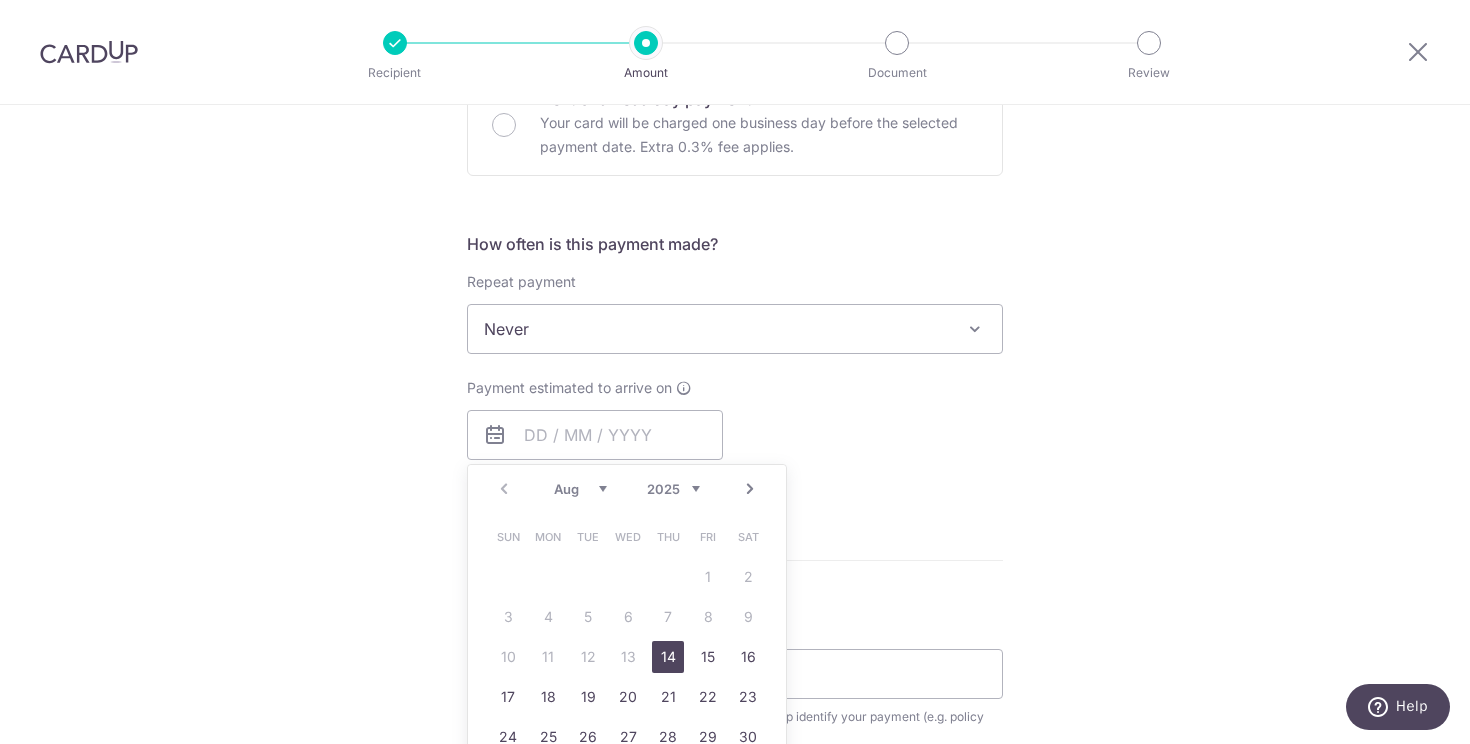 click on "14" at bounding box center (668, 657) 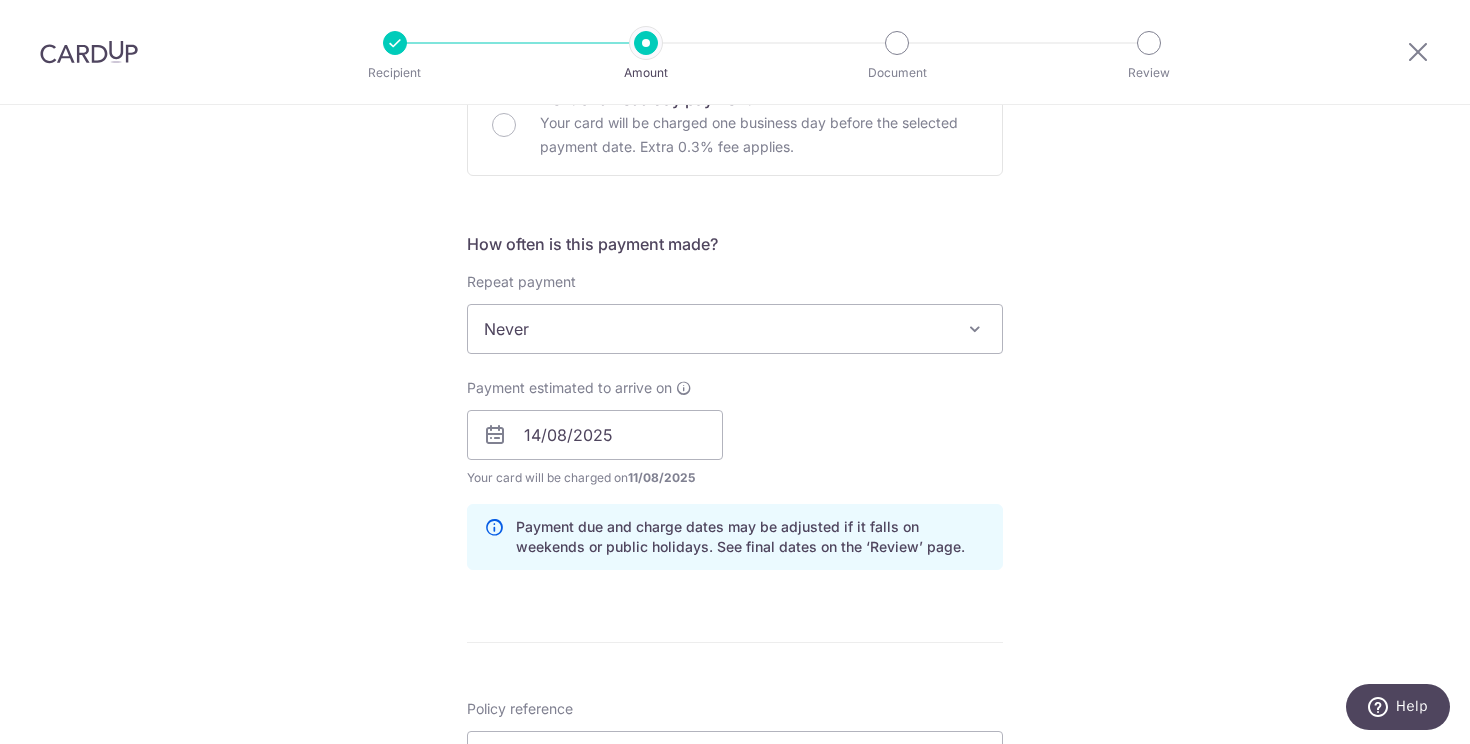 click on "Payment estimated to arrive on
14/08/2025
Prev Next Aug Sep Oct Nov Dec 2025 2026 2027 2028 2029 2030 2031 2032 2033 2034 2035 Sun Mon Tue Wed Thu Fri Sat           1 2 3 4 5 6 7 8 9 10 11 12 13 14 15 16 17 18 19 20 21 22 23 24 25 26 27 28 29 30 31
Your card will be charged on  11/08/2025  for the first payment
* If your payment is funded by  9:00am SGT on Tuesday 12/08/2025
12/08/2025
No. of Payments" at bounding box center [735, 433] 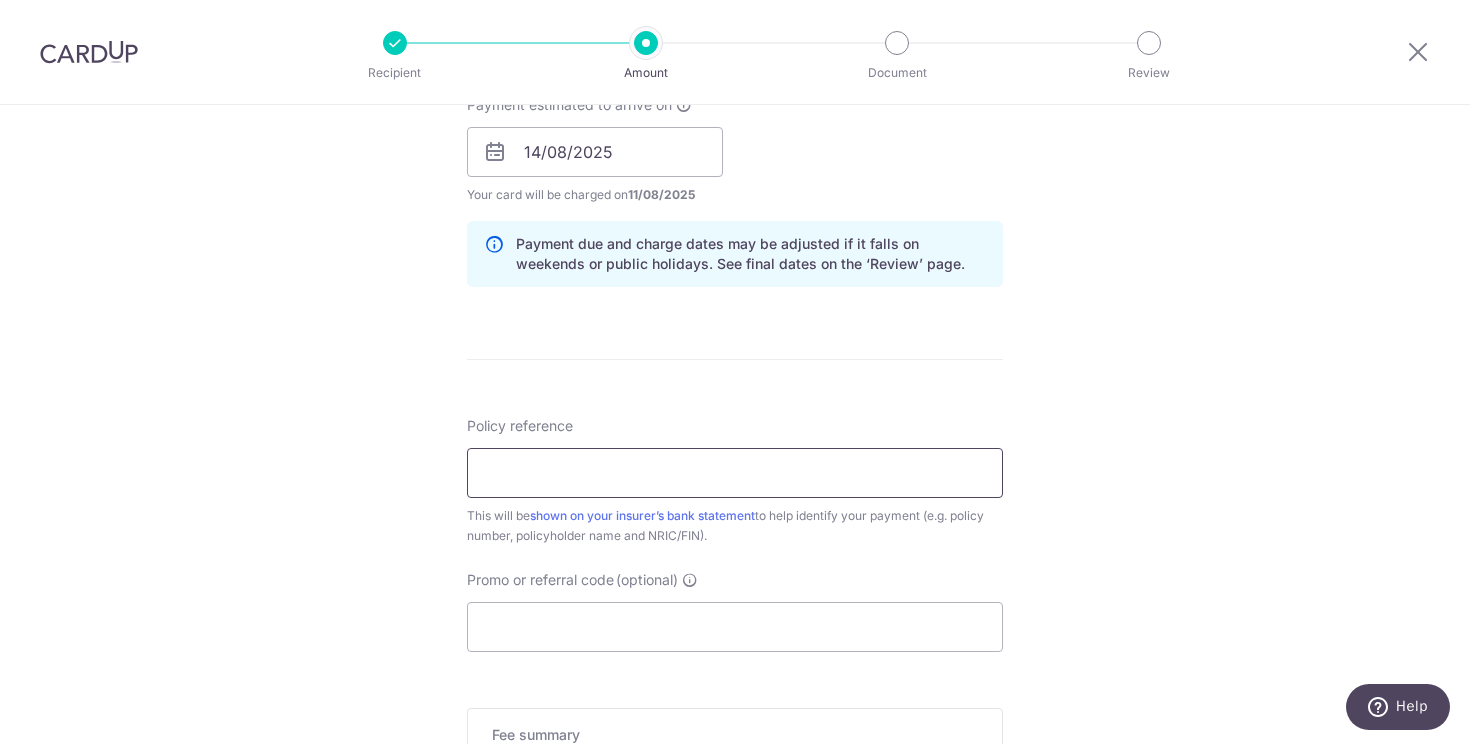 scroll, scrollTop: 943, scrollLeft: 0, axis: vertical 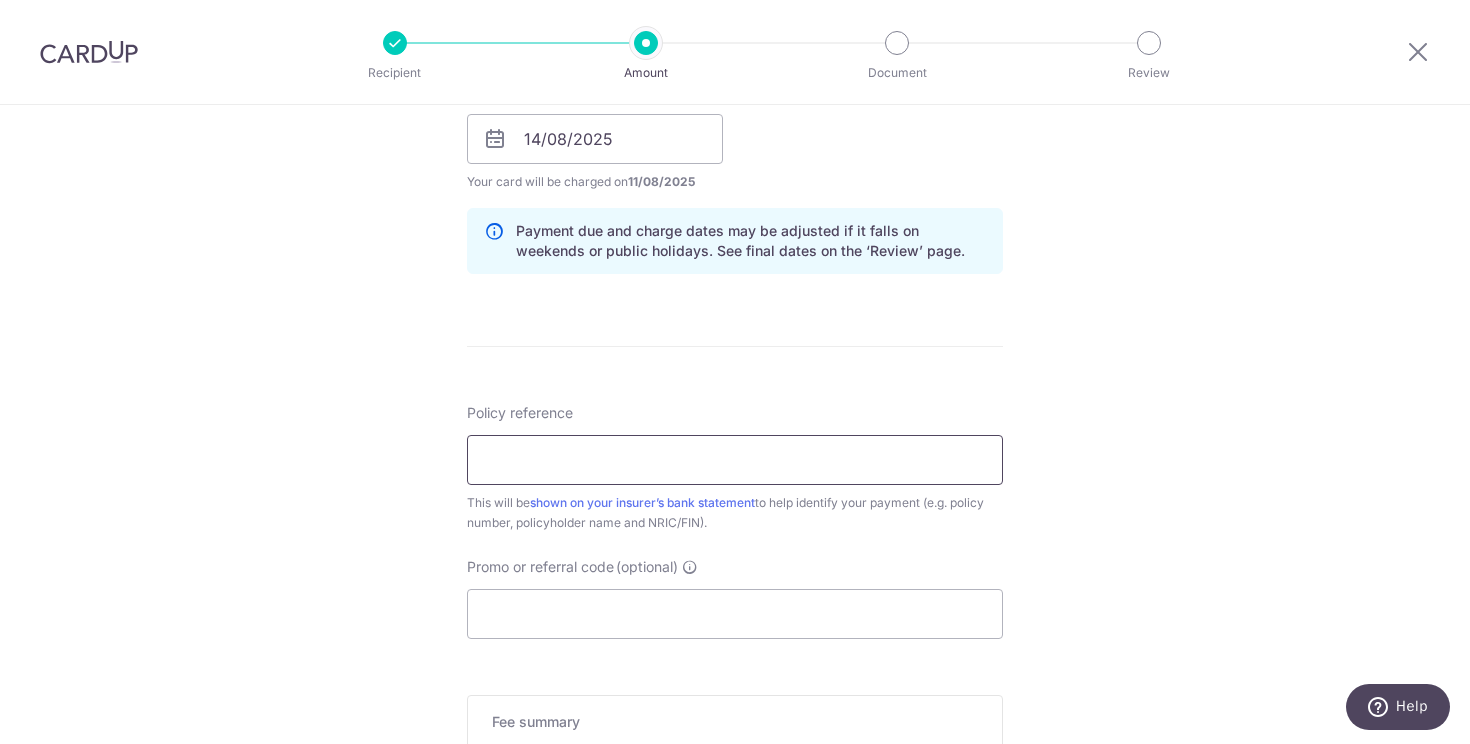 click on "Policy reference" at bounding box center [735, 460] 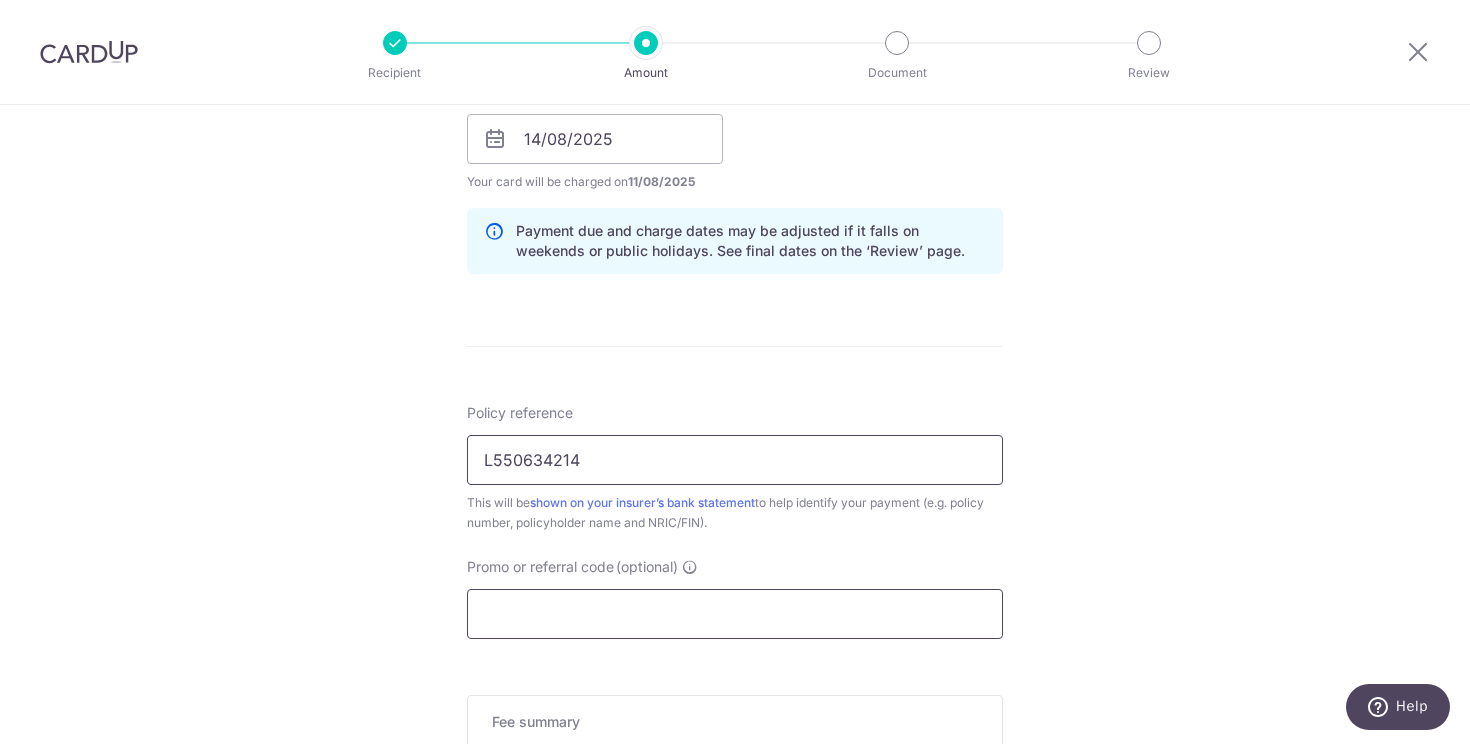 type on "L550634214" 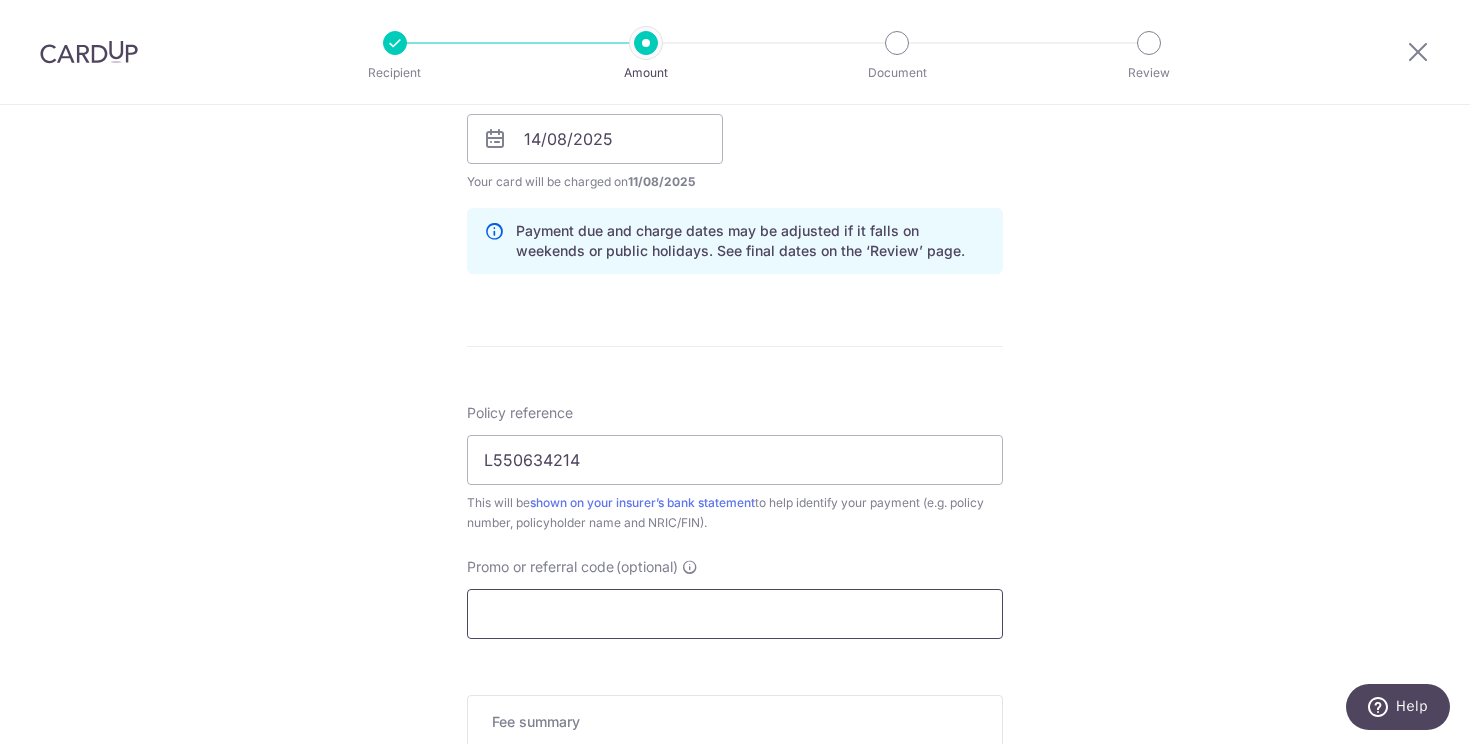 click on "Promo or referral code
(optional)" at bounding box center (735, 614) 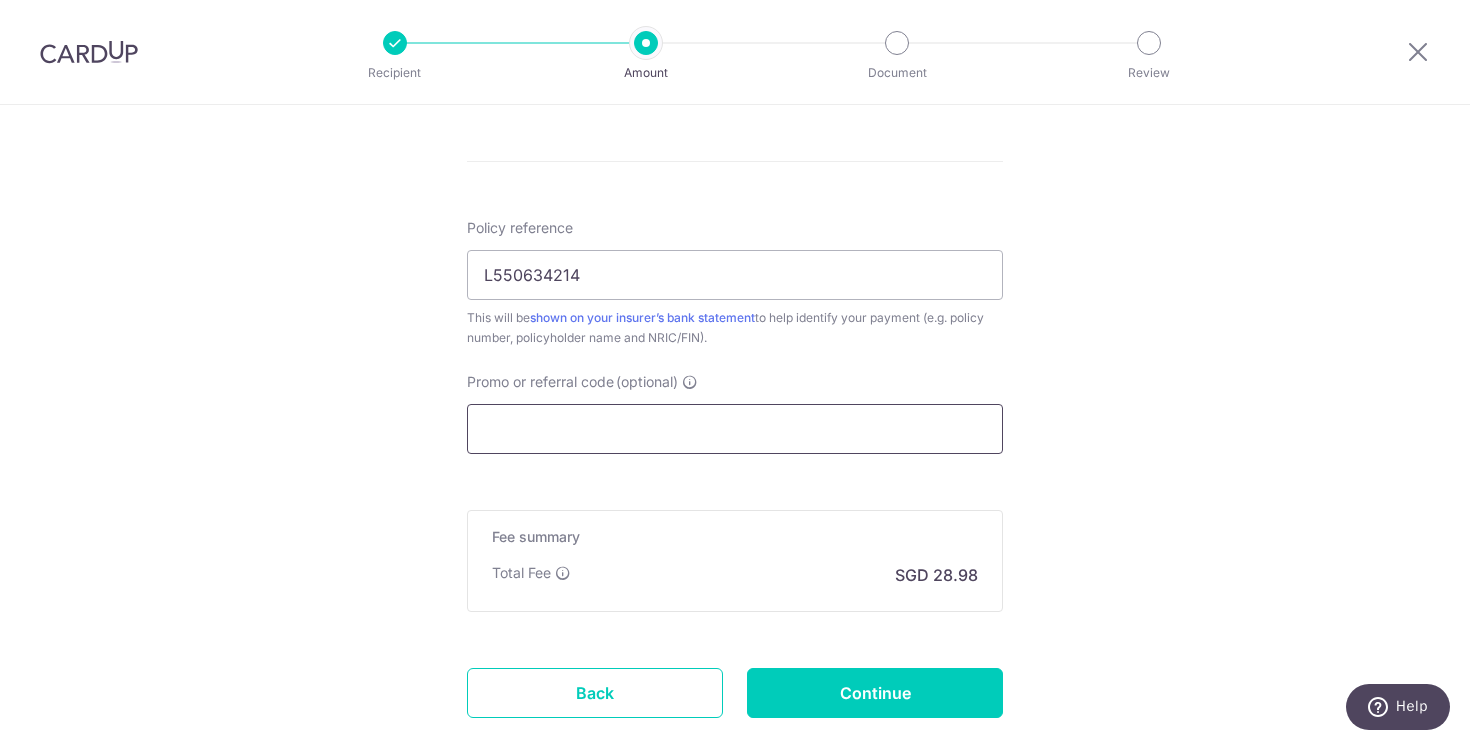 scroll, scrollTop: 1144, scrollLeft: 0, axis: vertical 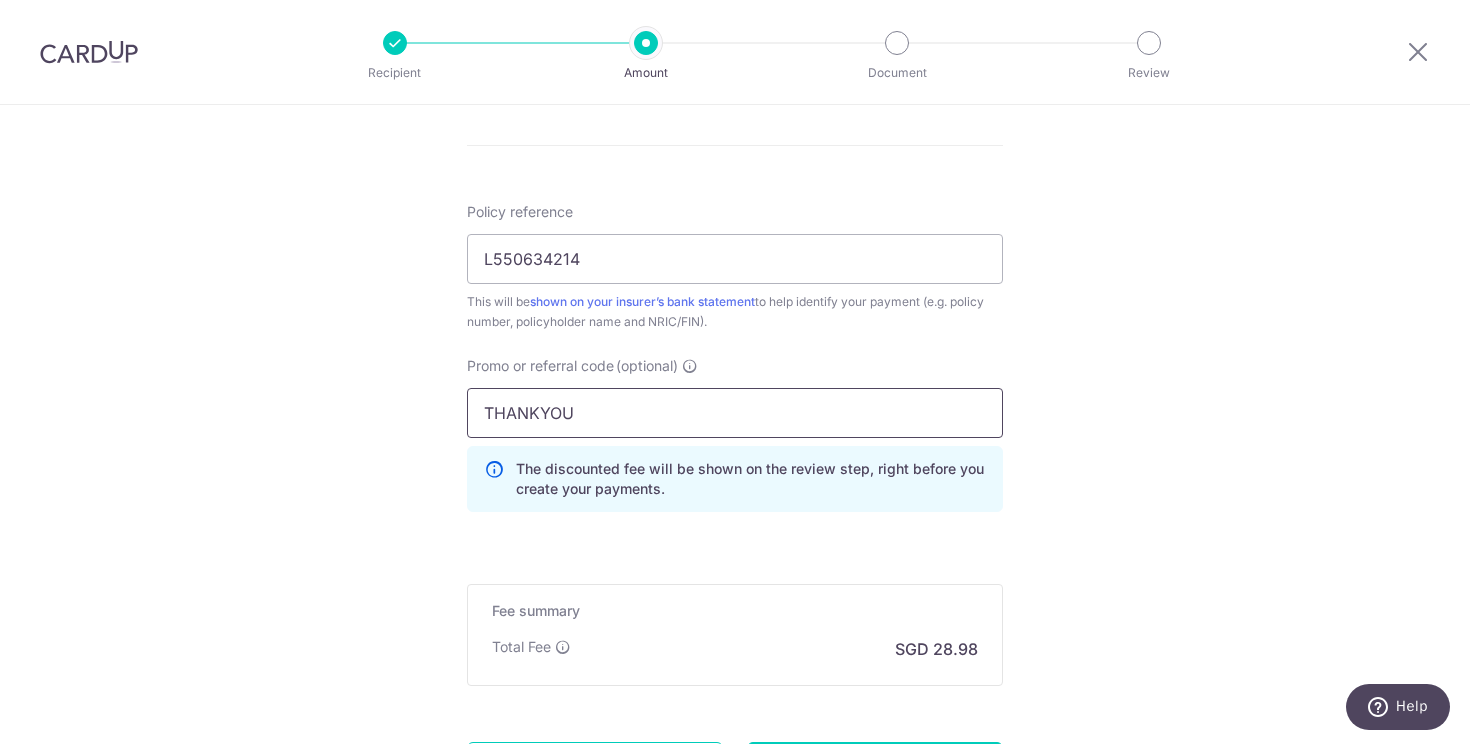 type on "THANKYOU" 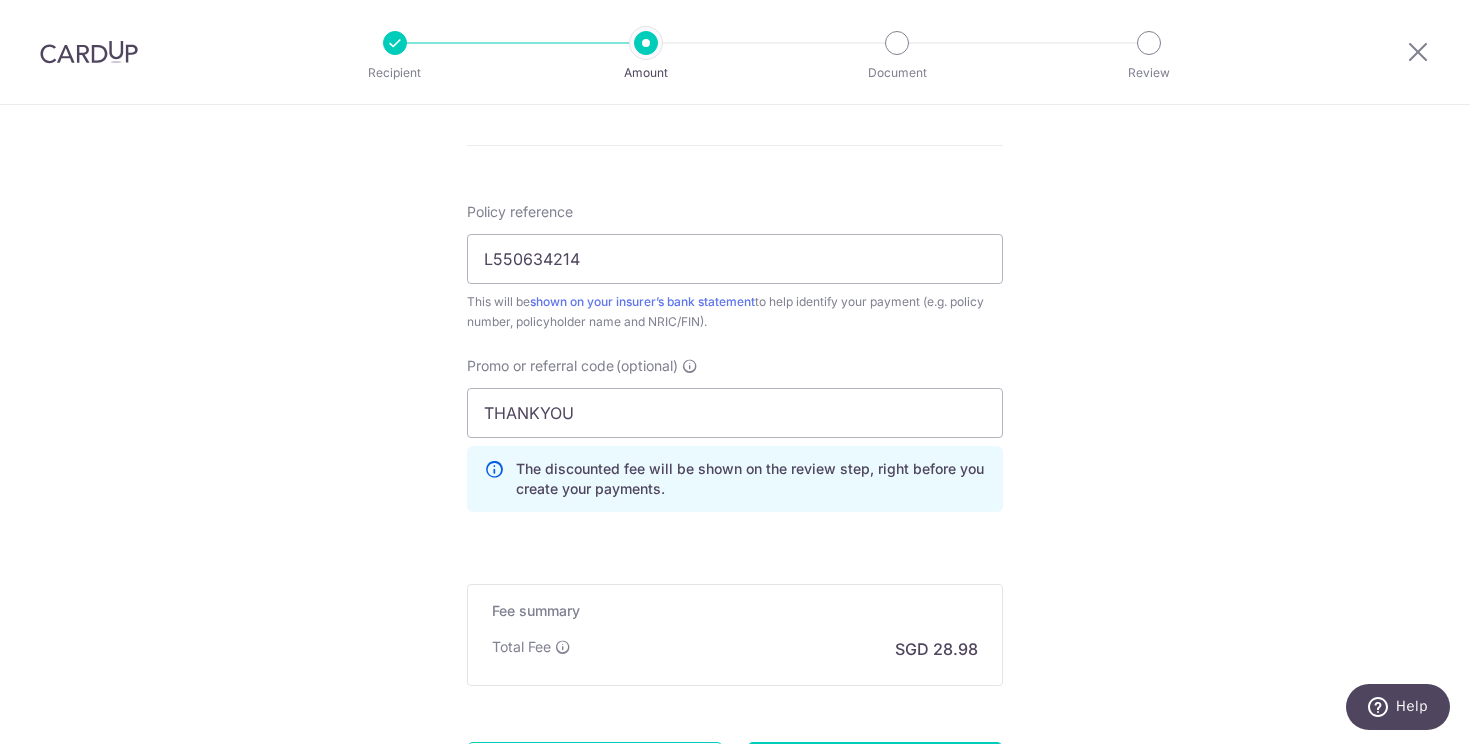 click on "Tell us more about your payment
Enter payment amount
SGD
1,114.79
1114.79
Select Card
**** 9286
Add credit card
Your Cards
**** 5786
**** 5719
**** 1003
**** 9286
Secure 256-bit SSL
Text
New card details" at bounding box center (735, -49) 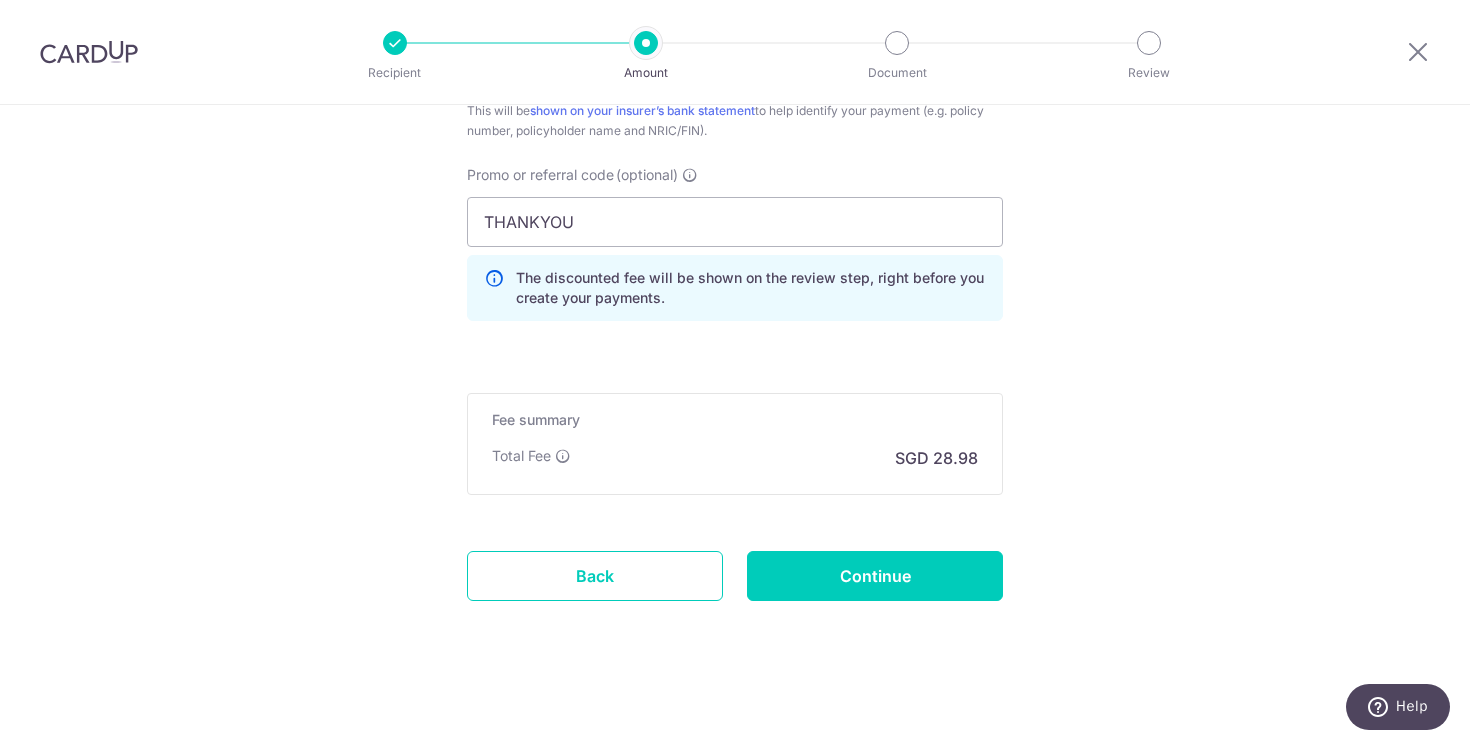 scroll, scrollTop: 1342, scrollLeft: 0, axis: vertical 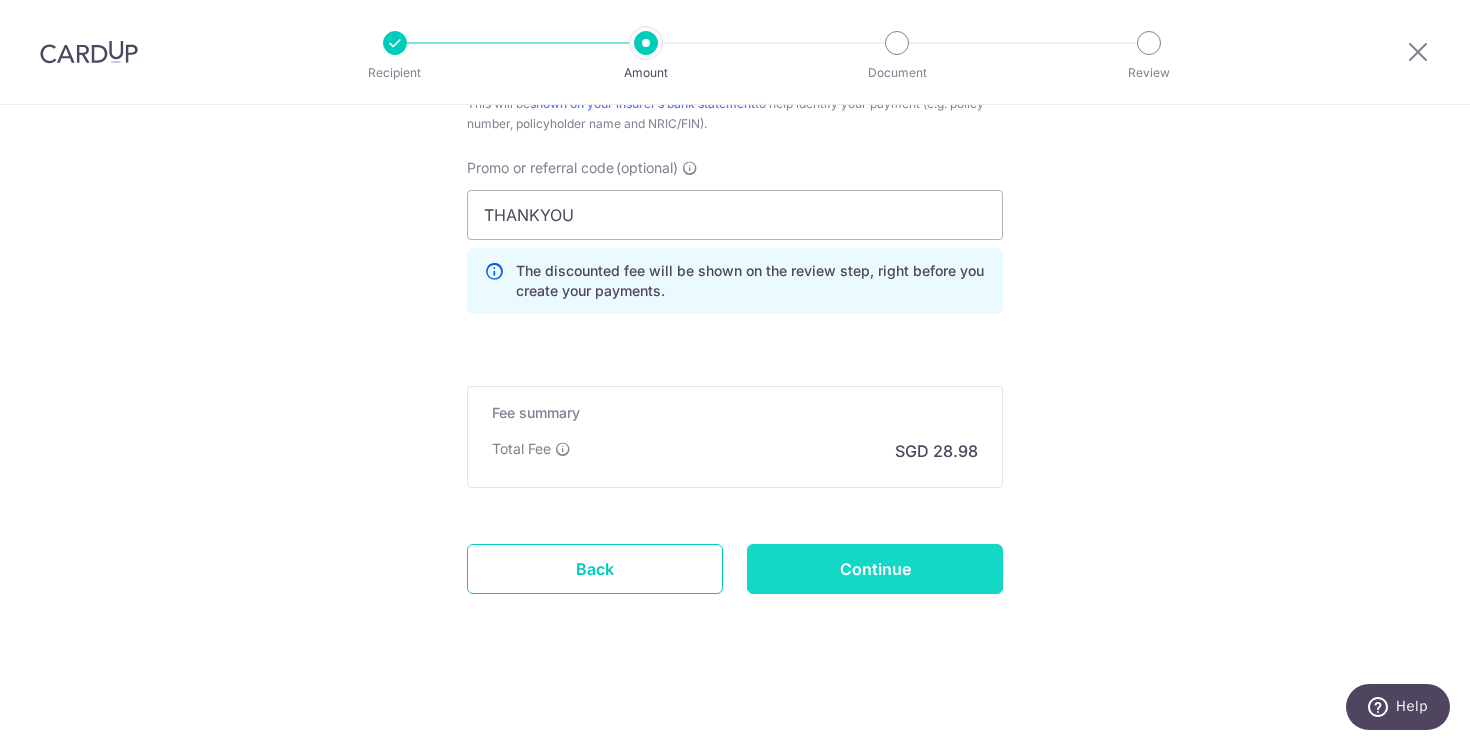 click on "Continue" at bounding box center (875, 569) 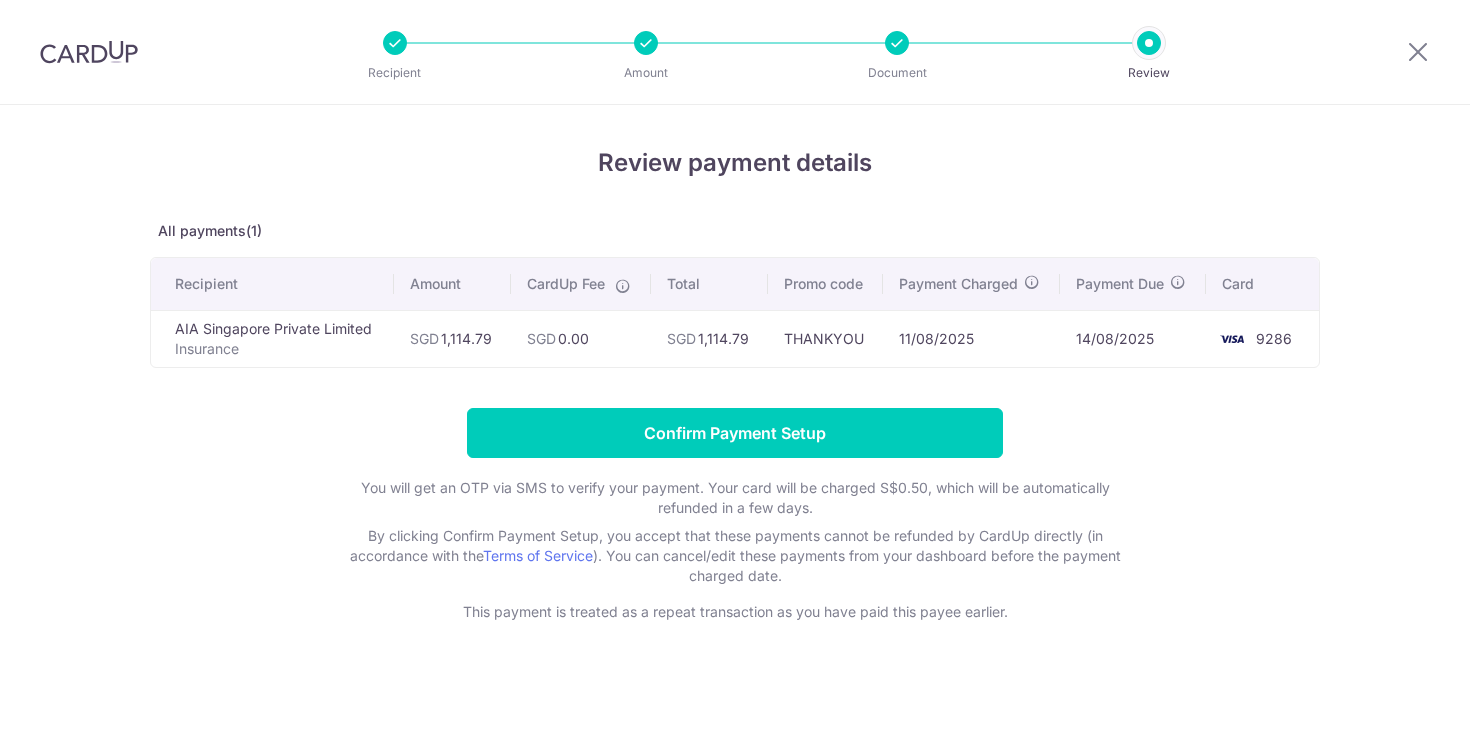 scroll, scrollTop: 0, scrollLeft: 0, axis: both 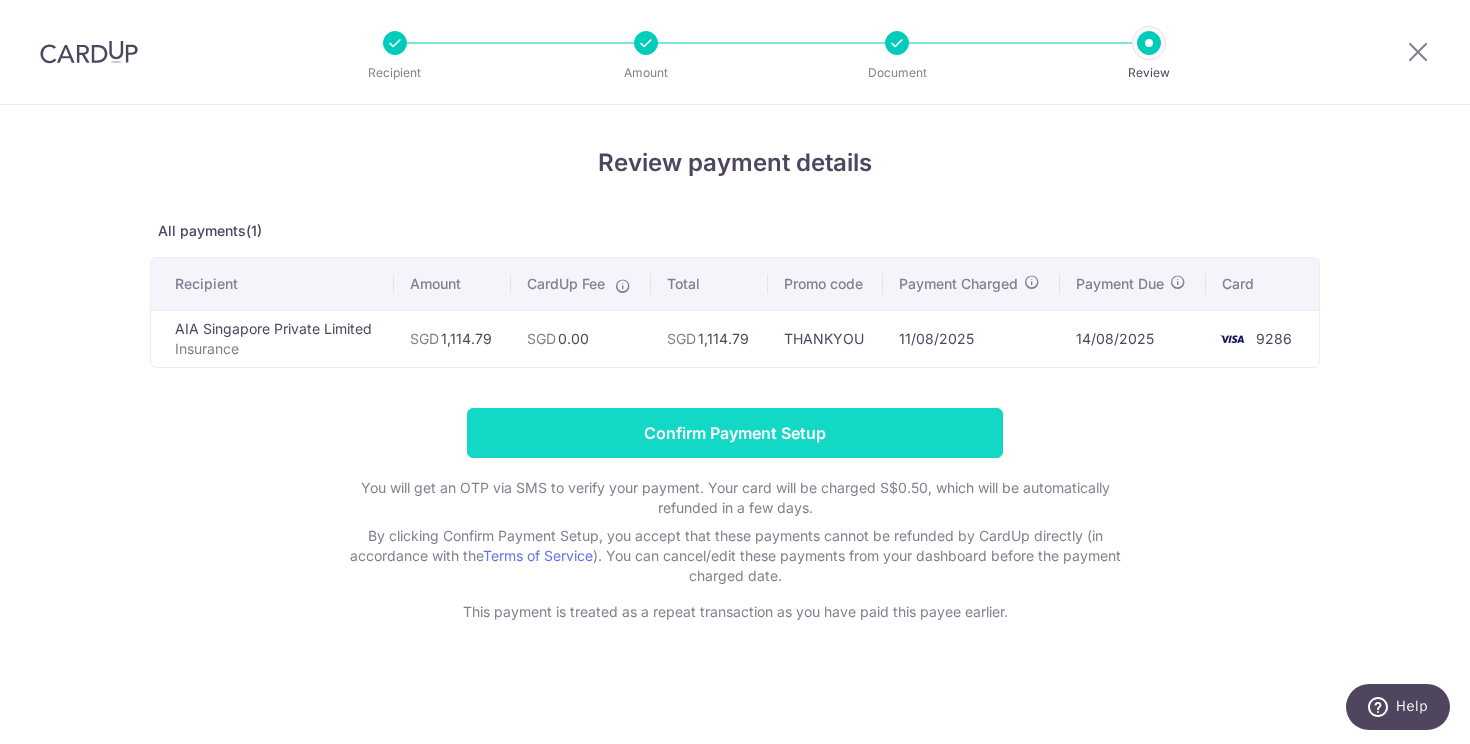 click on "Confirm Payment Setup" at bounding box center [735, 433] 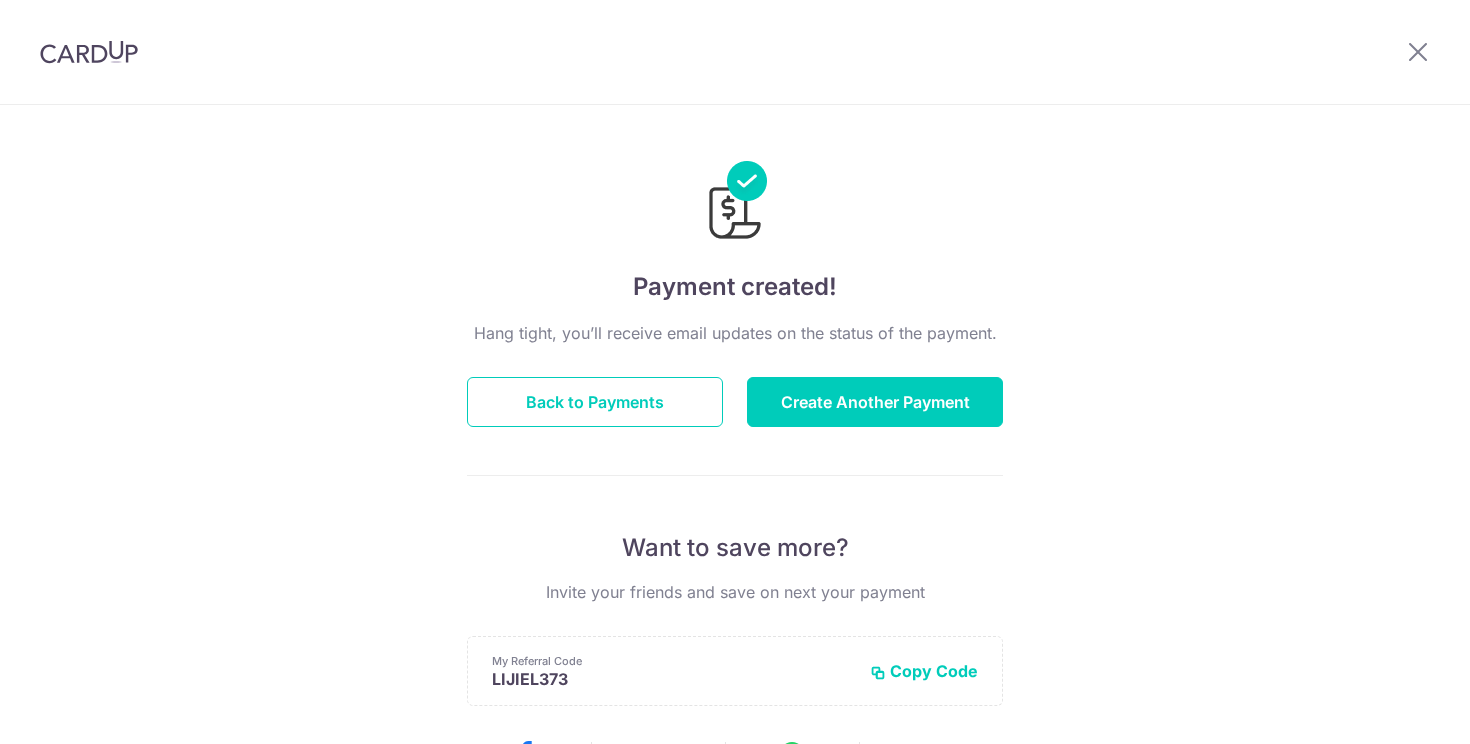 scroll, scrollTop: 0, scrollLeft: 0, axis: both 